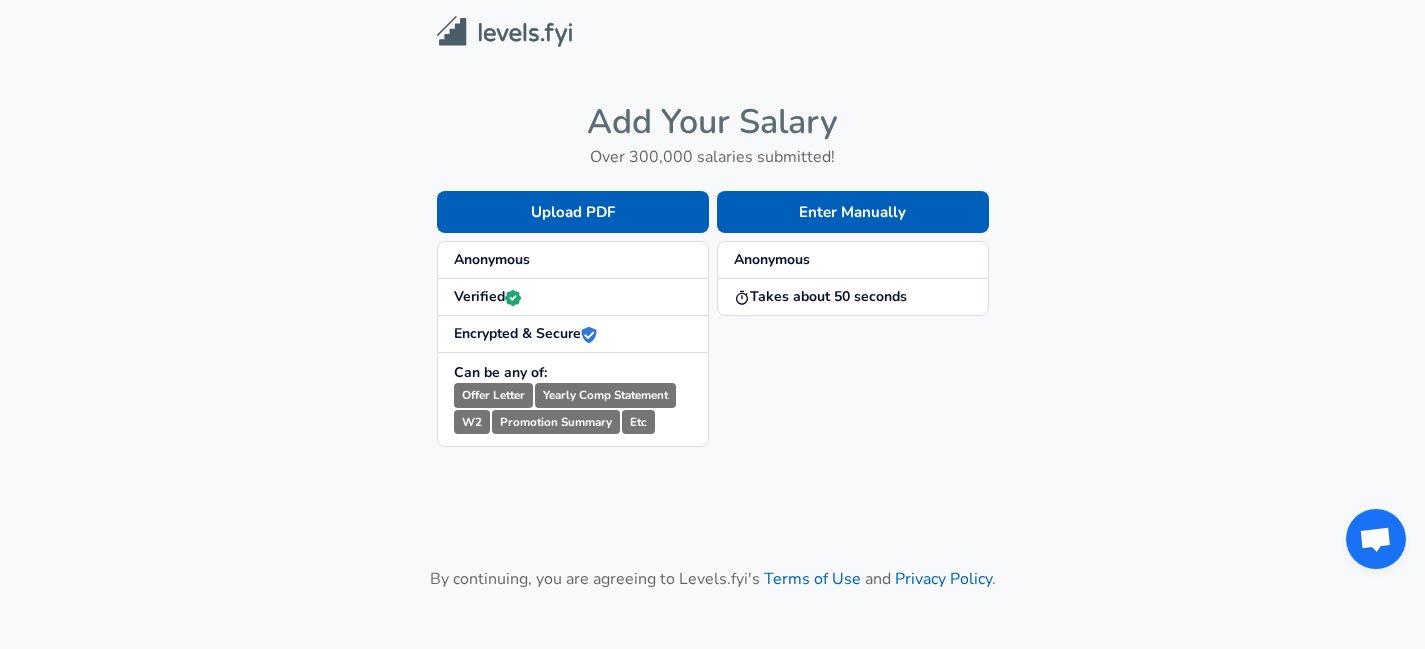 scroll, scrollTop: 0, scrollLeft: 0, axis: both 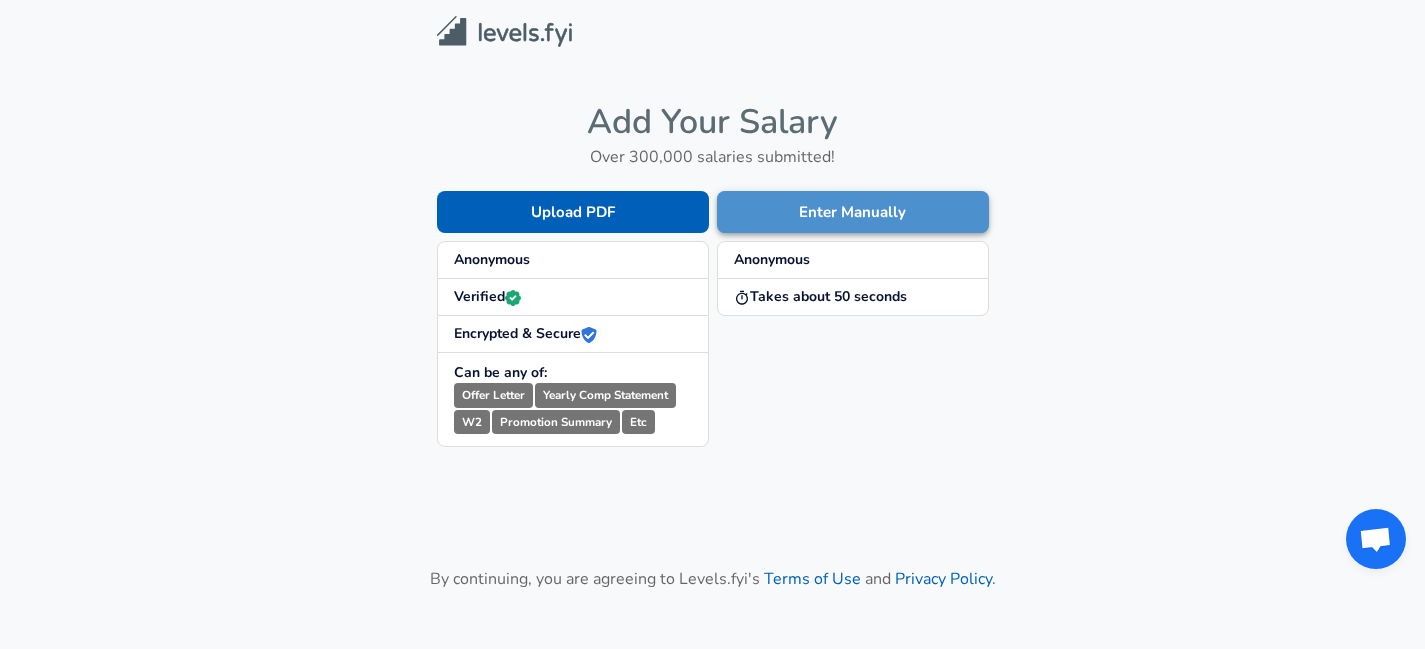click on "Enter Manually" at bounding box center [853, 212] 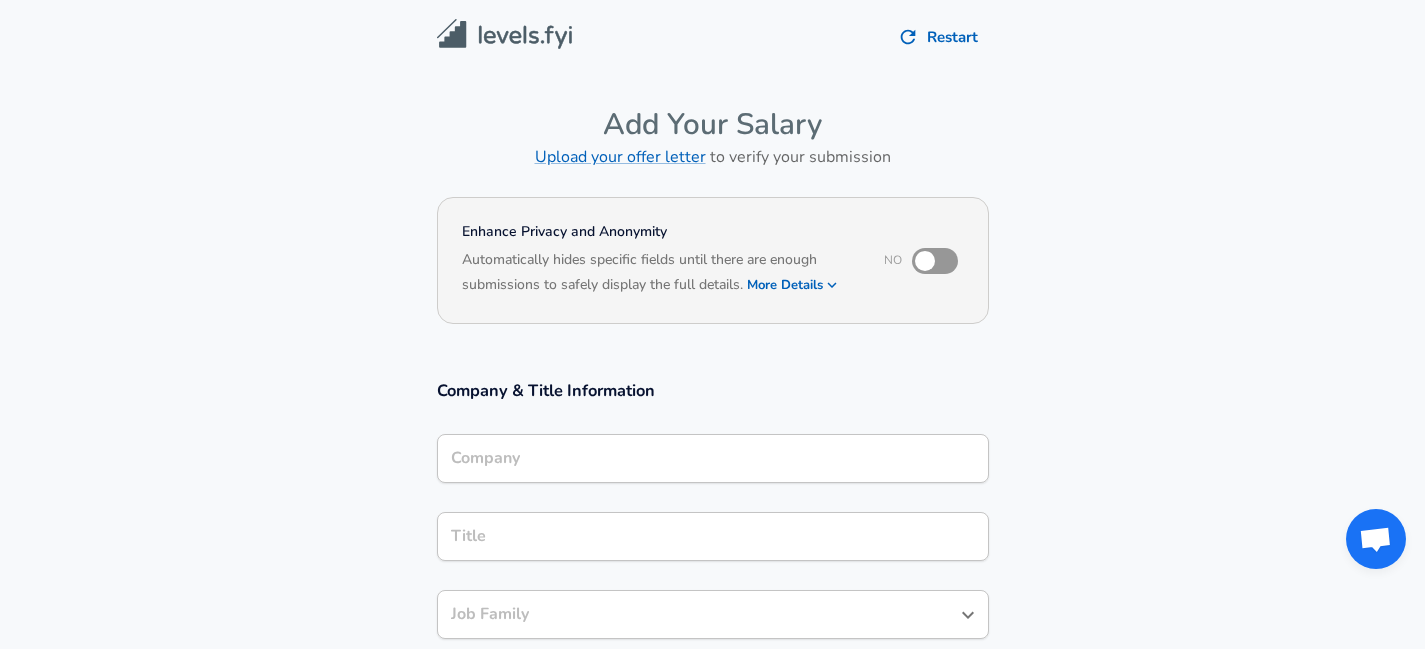 click on "Company" at bounding box center [713, 458] 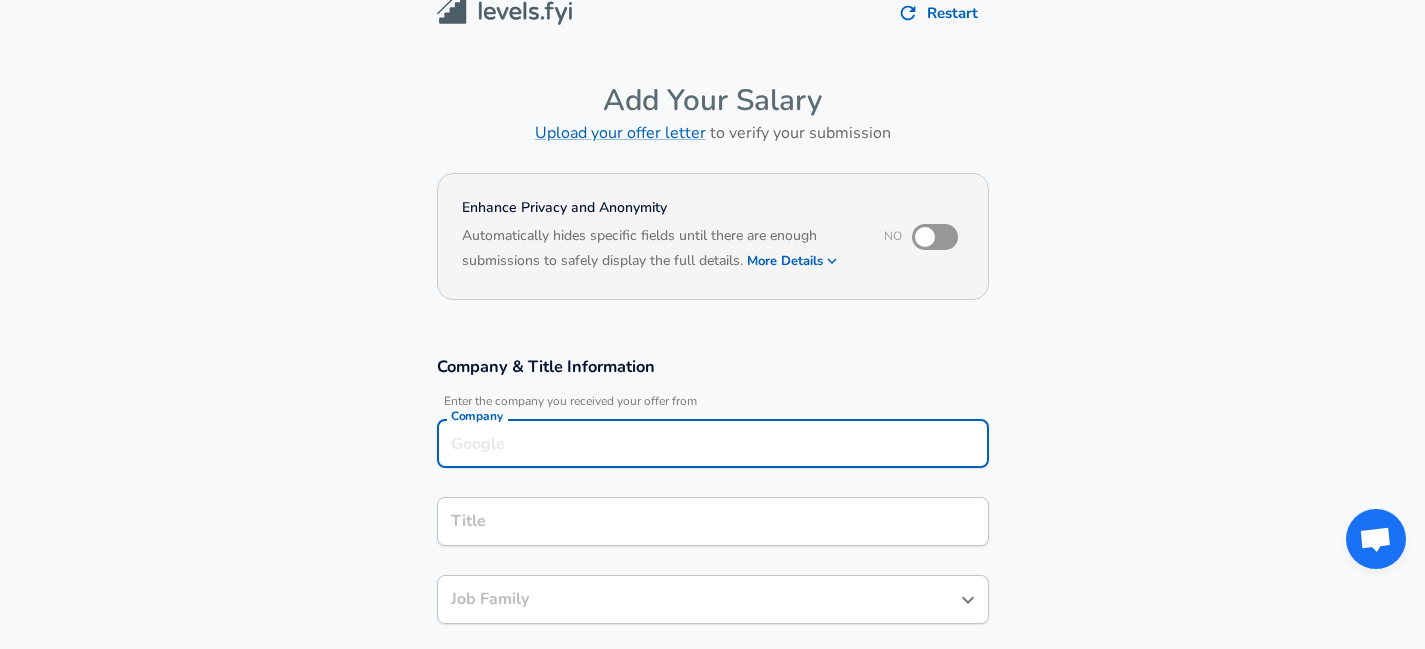 scroll, scrollTop: 328, scrollLeft: 0, axis: vertical 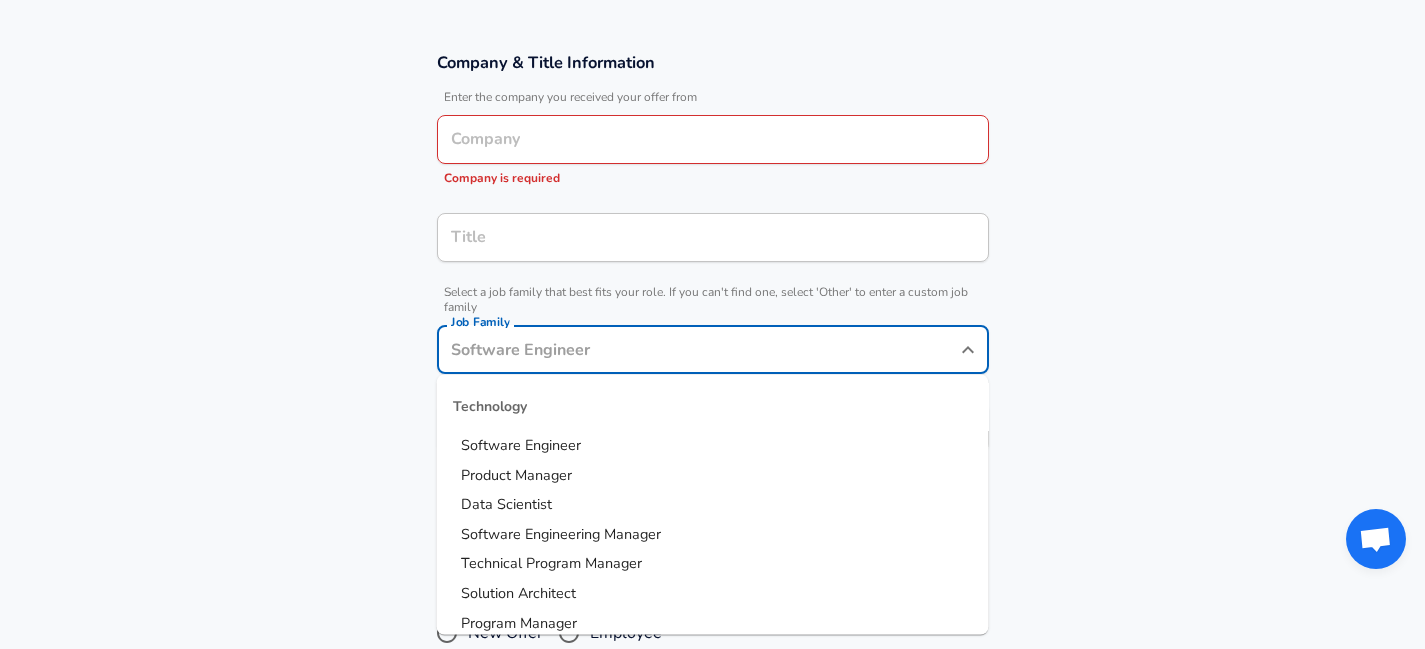 click on "Job Family" at bounding box center [698, 349] 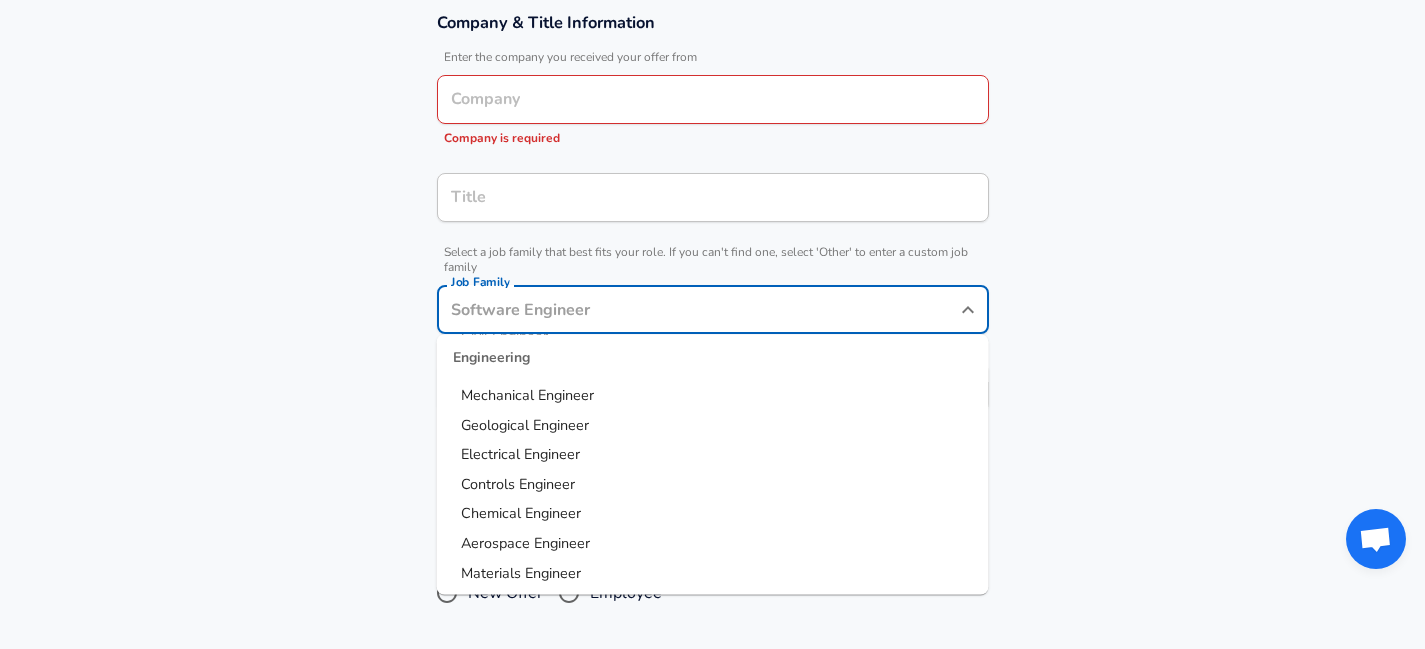 scroll, scrollTop: 545, scrollLeft: 0, axis: vertical 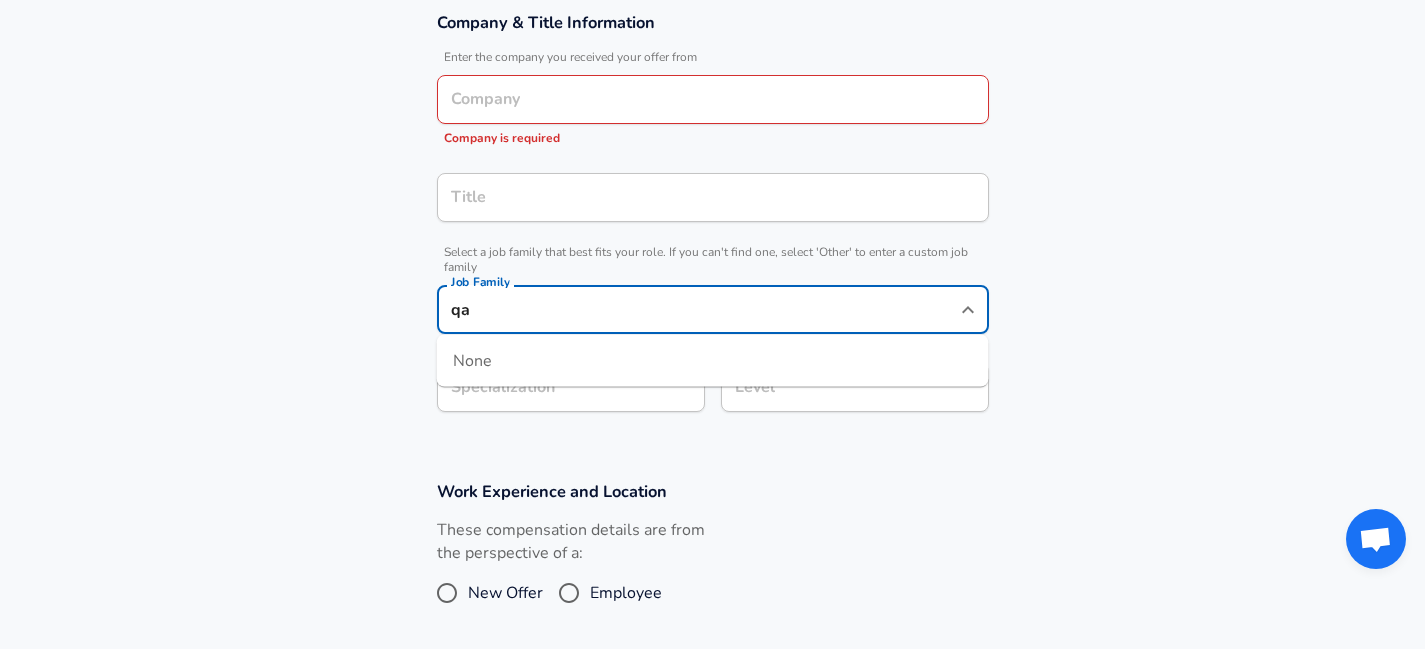type on "q" 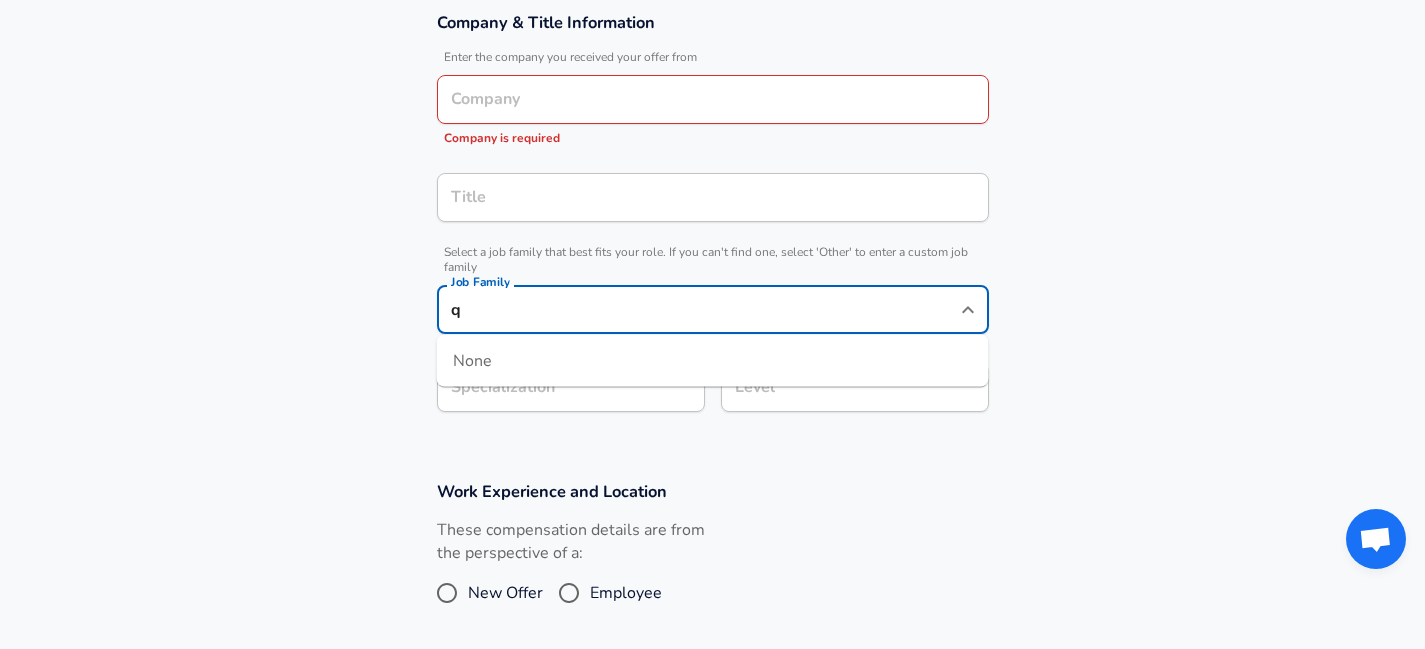 type 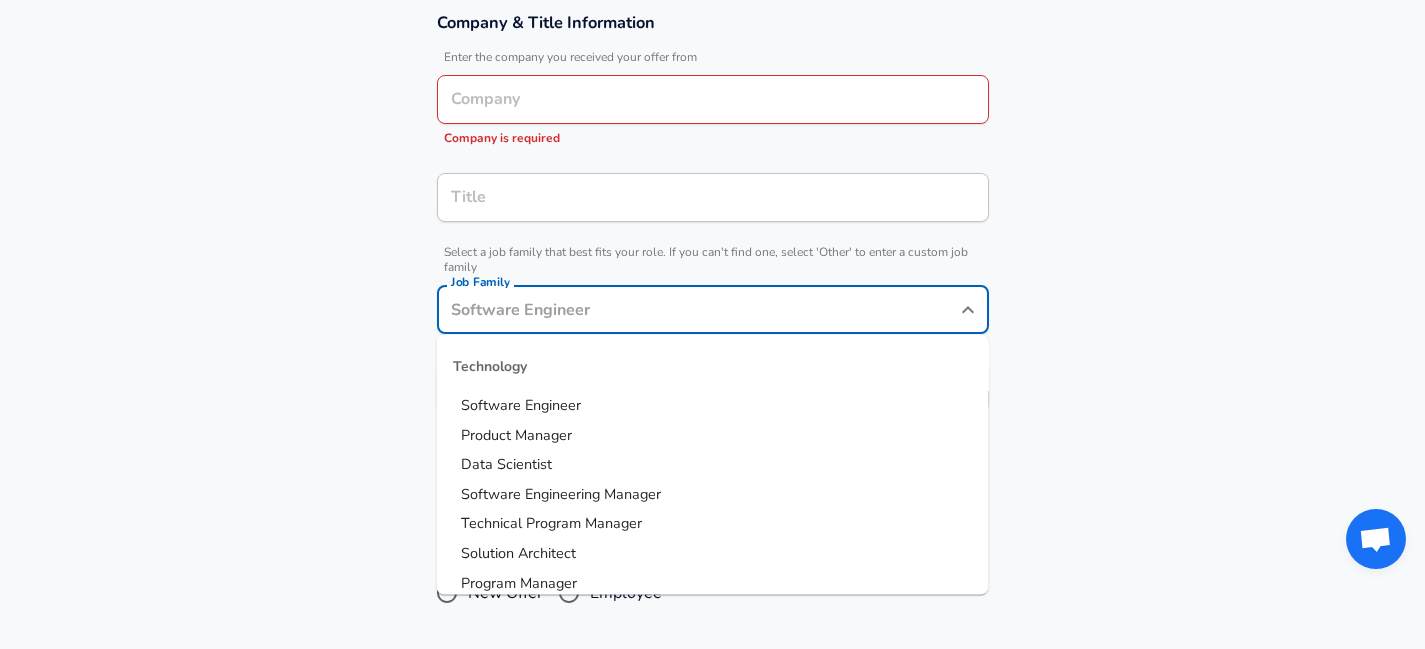 click on "Company" at bounding box center (713, 99) 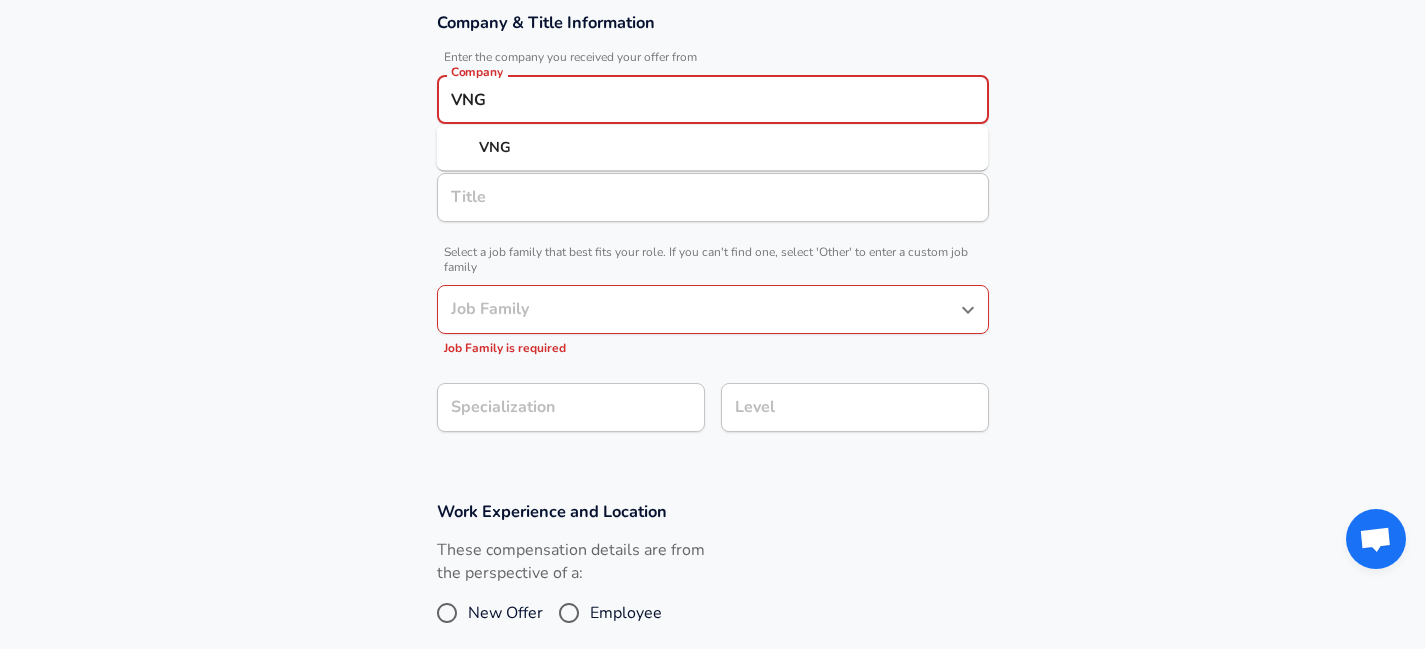click on "VNG" at bounding box center [713, 148] 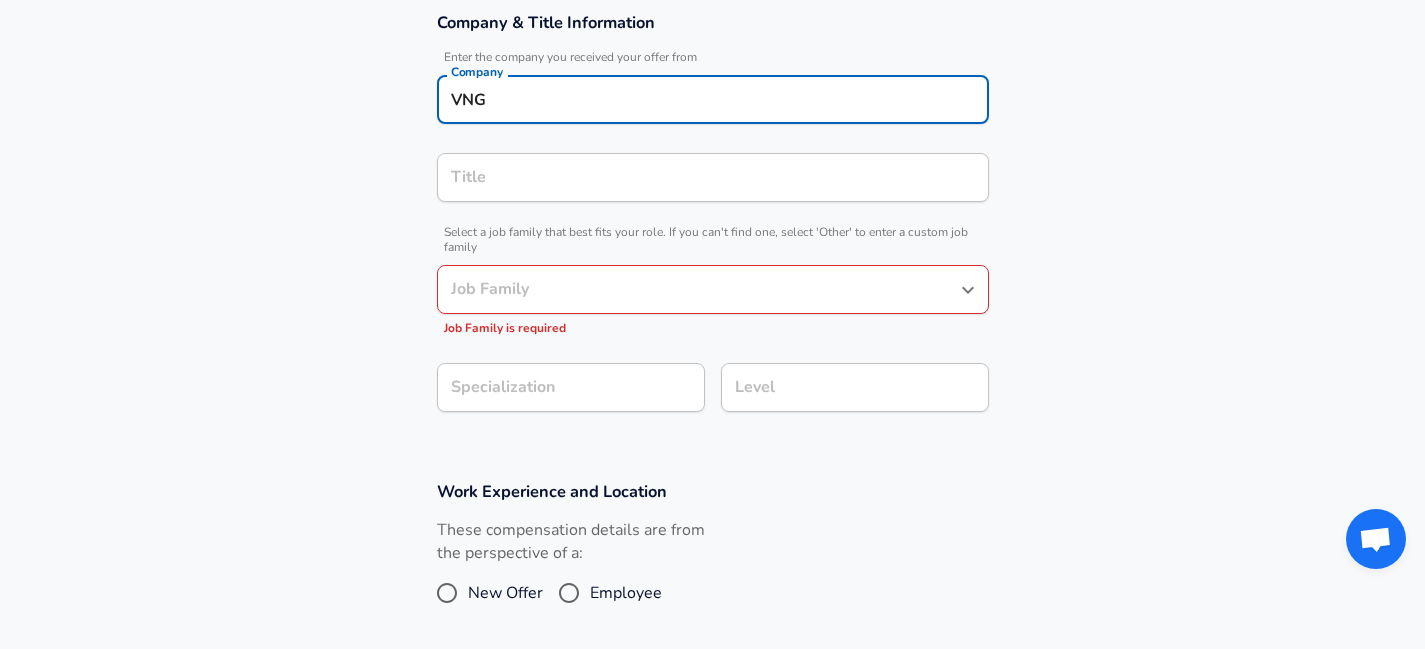 type on "VNG" 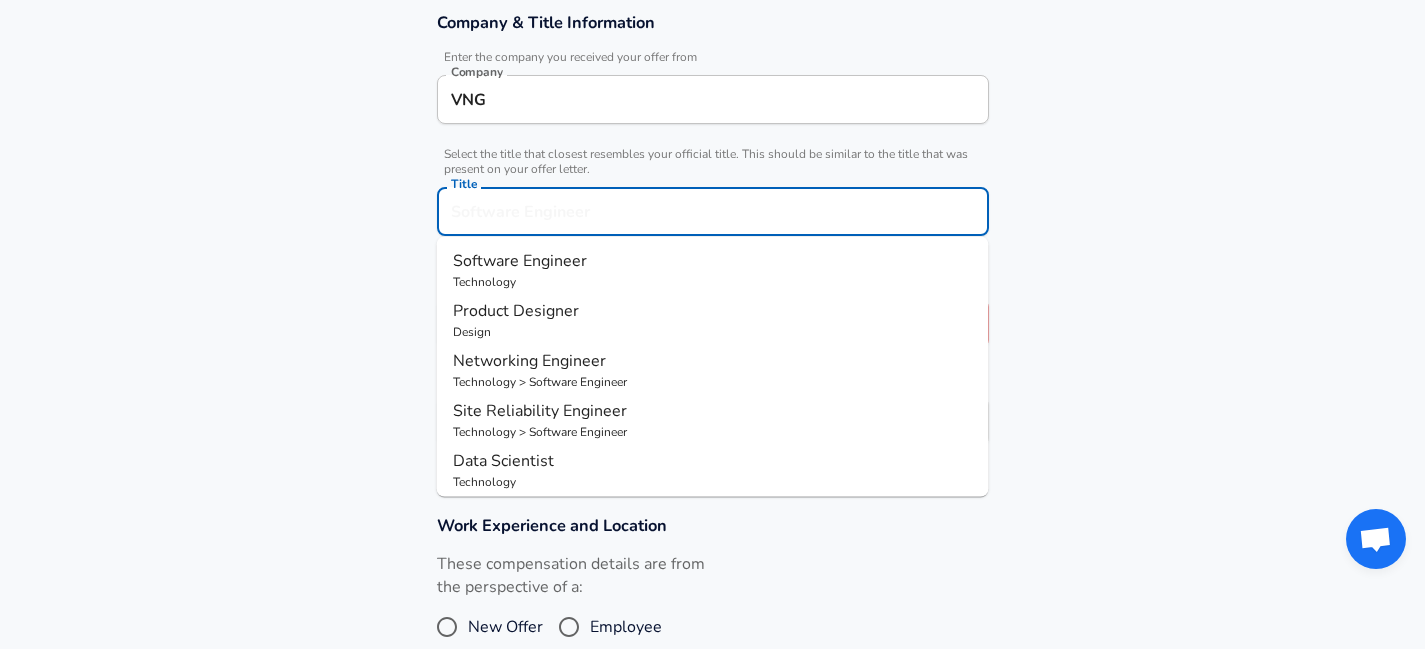 scroll, scrollTop: 408, scrollLeft: 0, axis: vertical 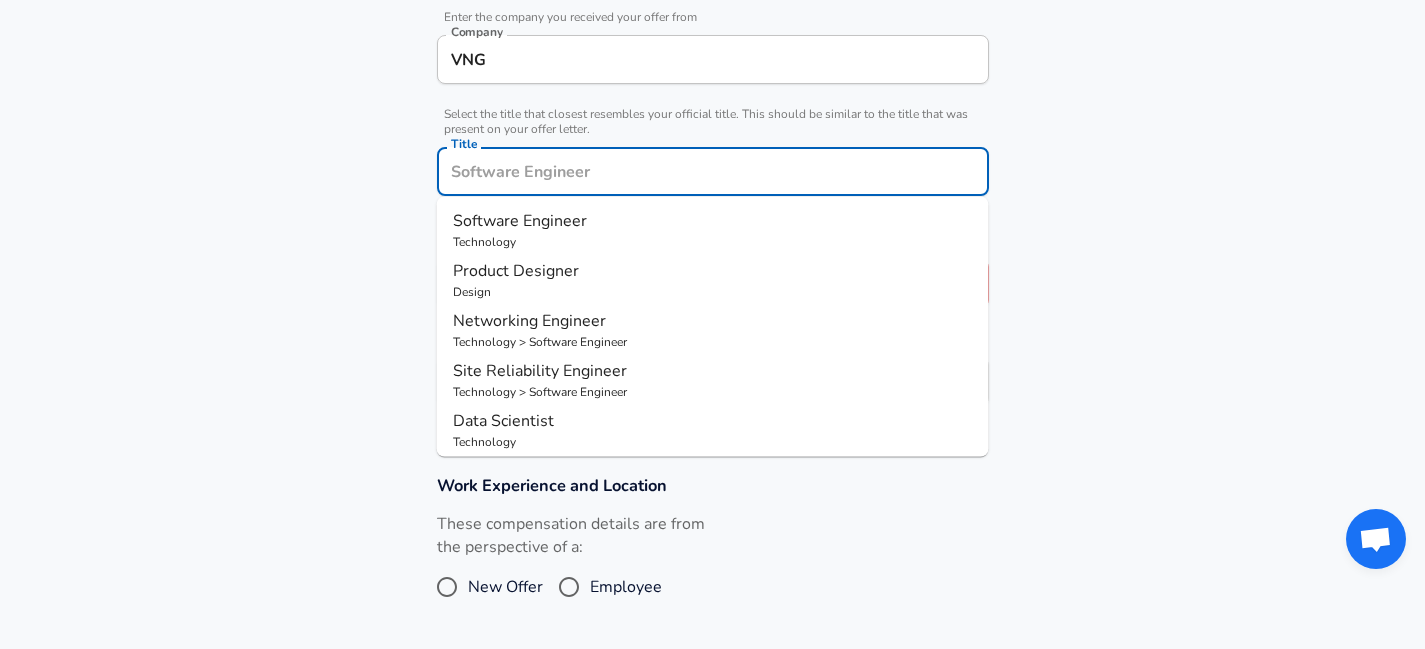 click on "Title" at bounding box center (713, 171) 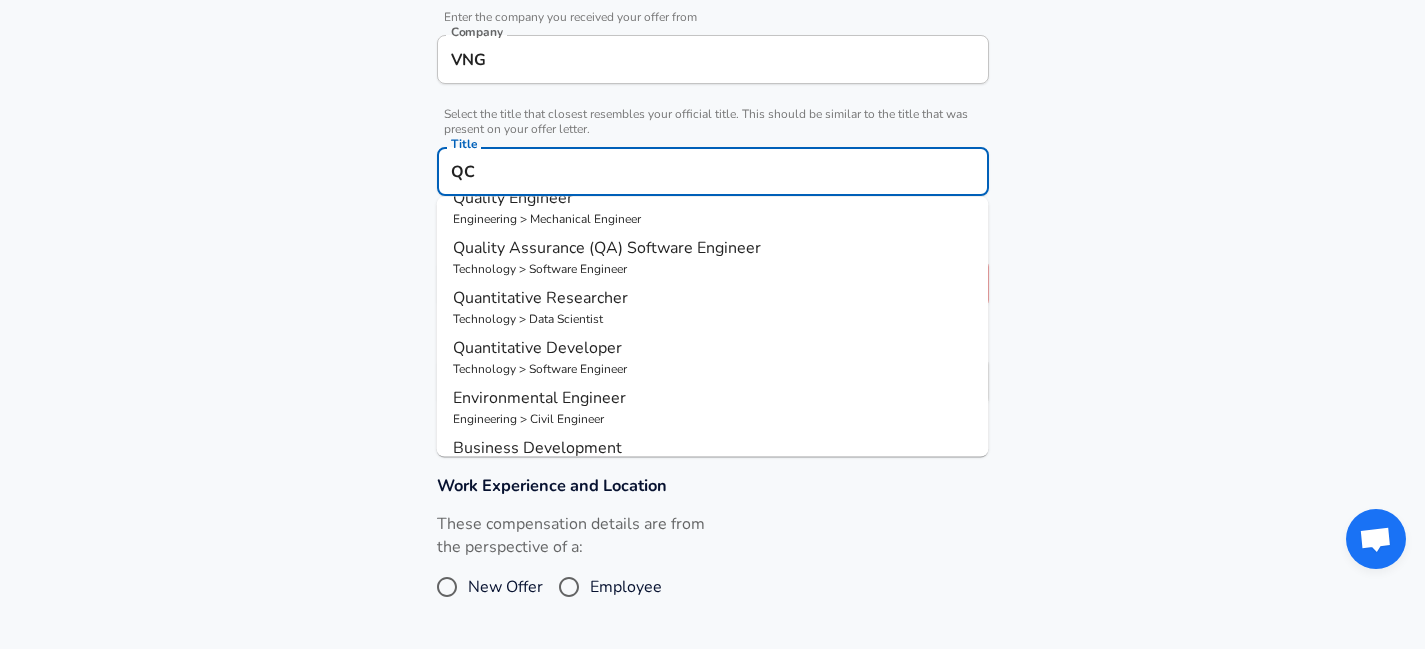 scroll, scrollTop: 25, scrollLeft: 0, axis: vertical 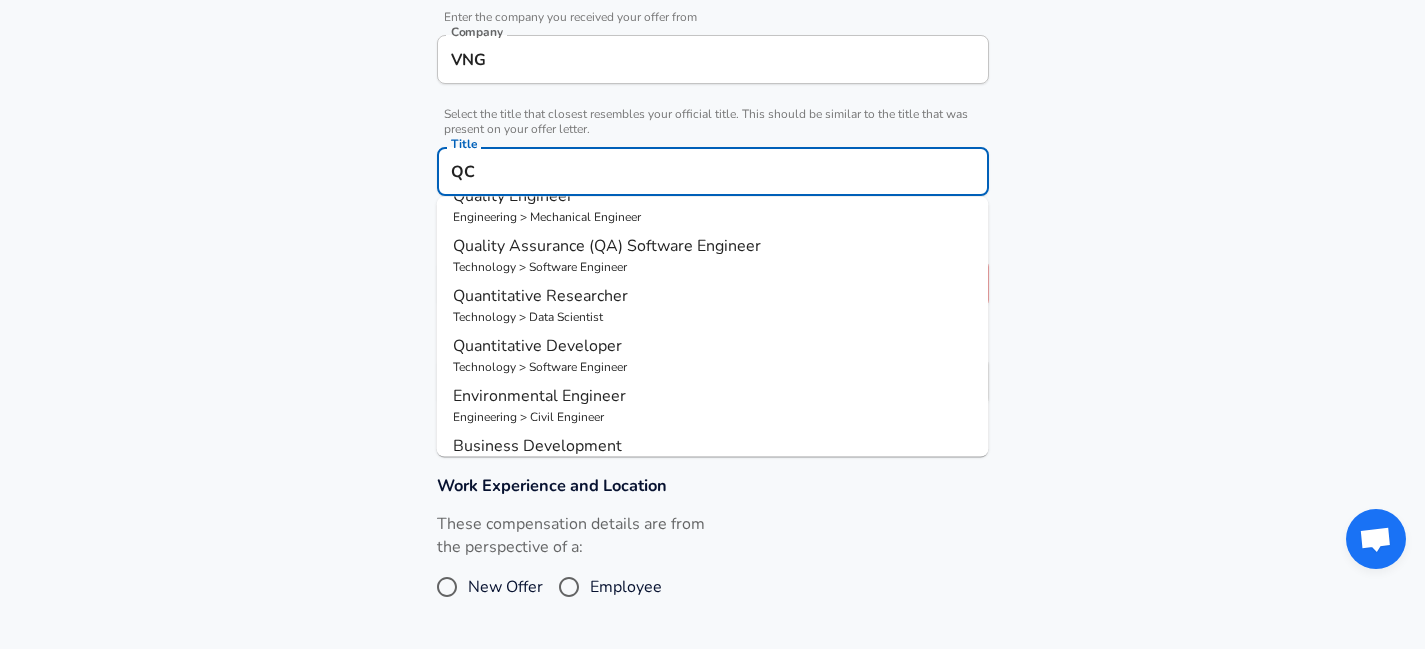 click on "Quality Assurance (QA) Software Engineer" at bounding box center [607, 246] 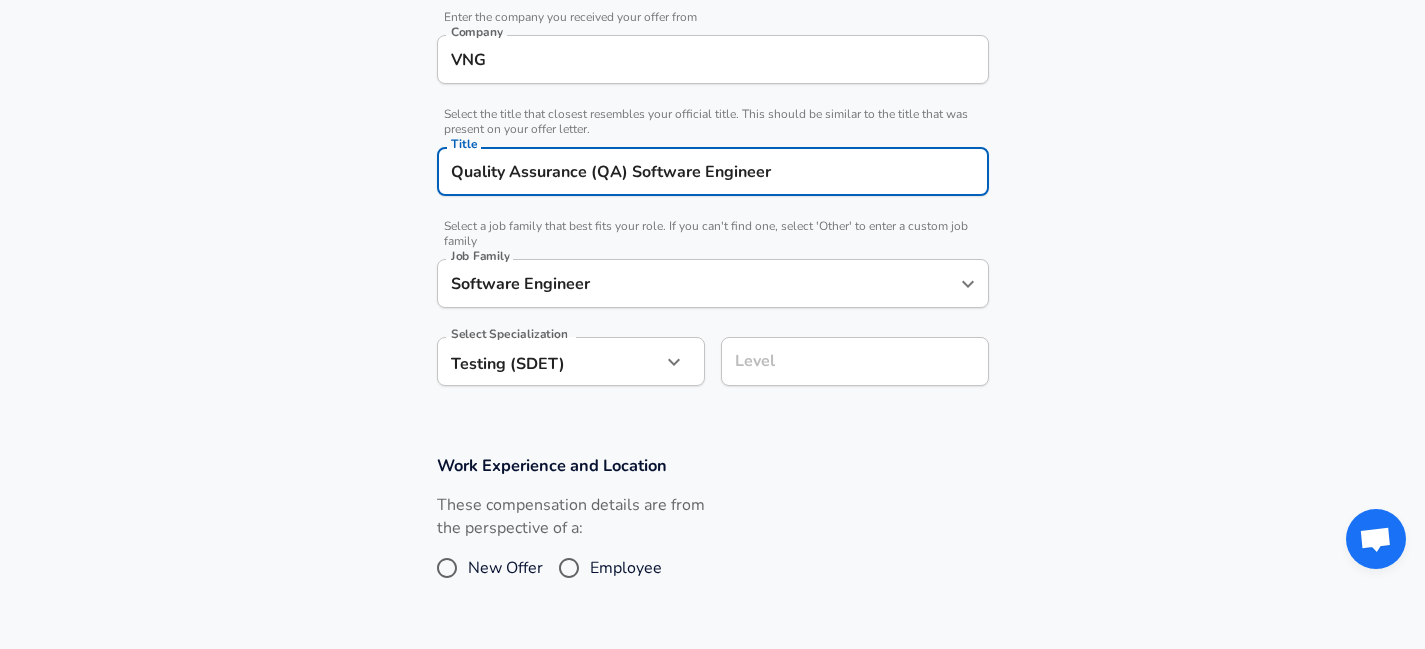 type on "Quality Assurance (QA) Software Engineer" 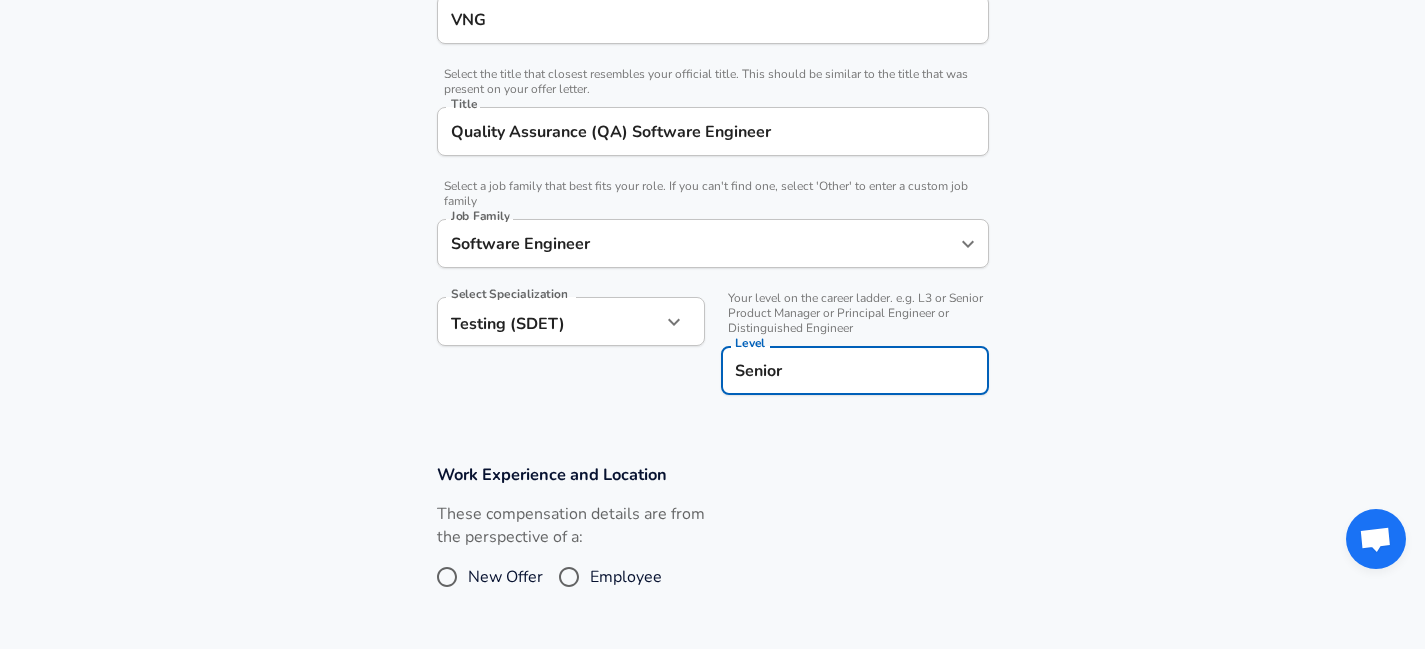 type on "Senior" 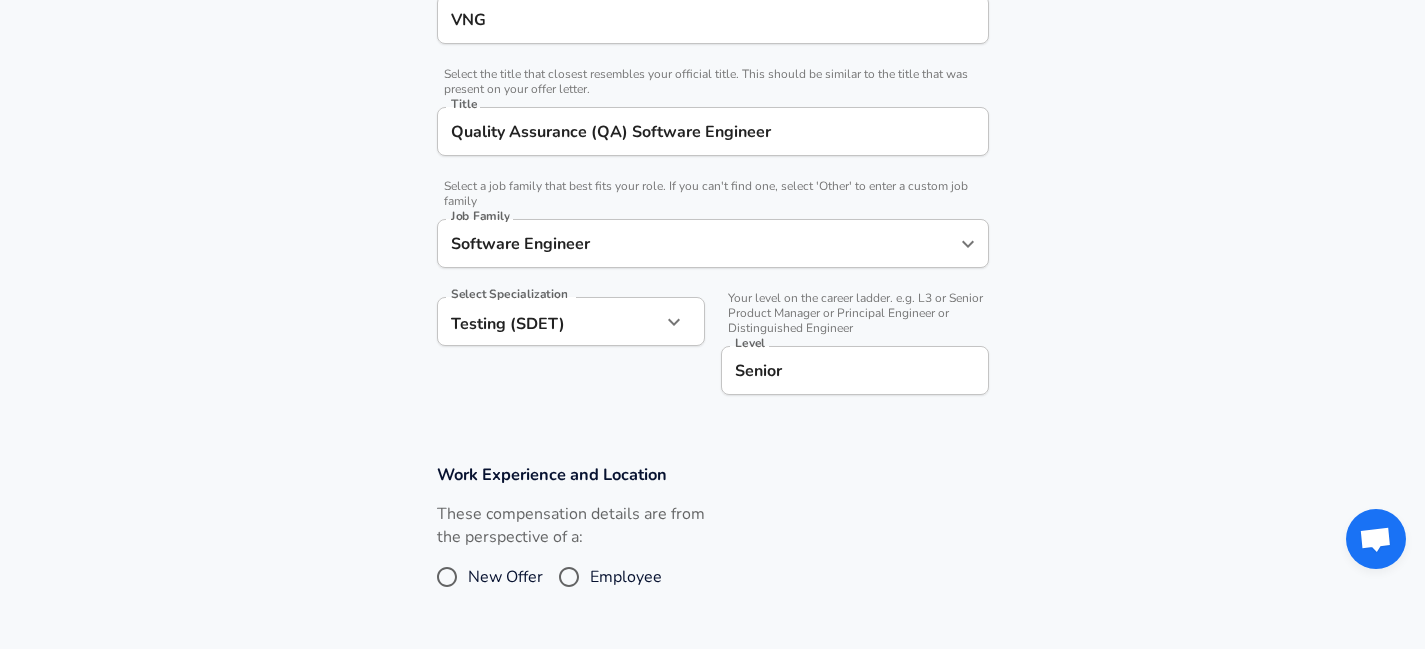 click on "These compensation details are from the perspective of a: New Offer Employee" at bounding box center (705, 556) 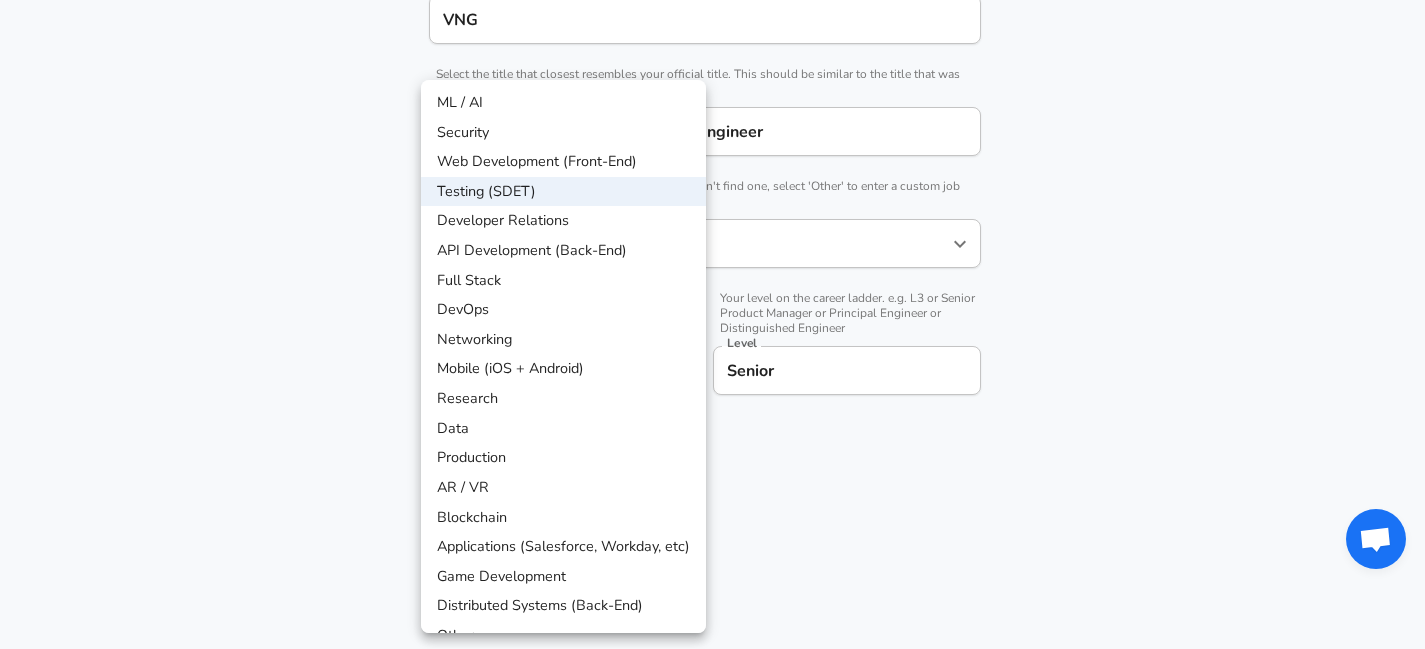 scroll, scrollTop: 508, scrollLeft: 0, axis: vertical 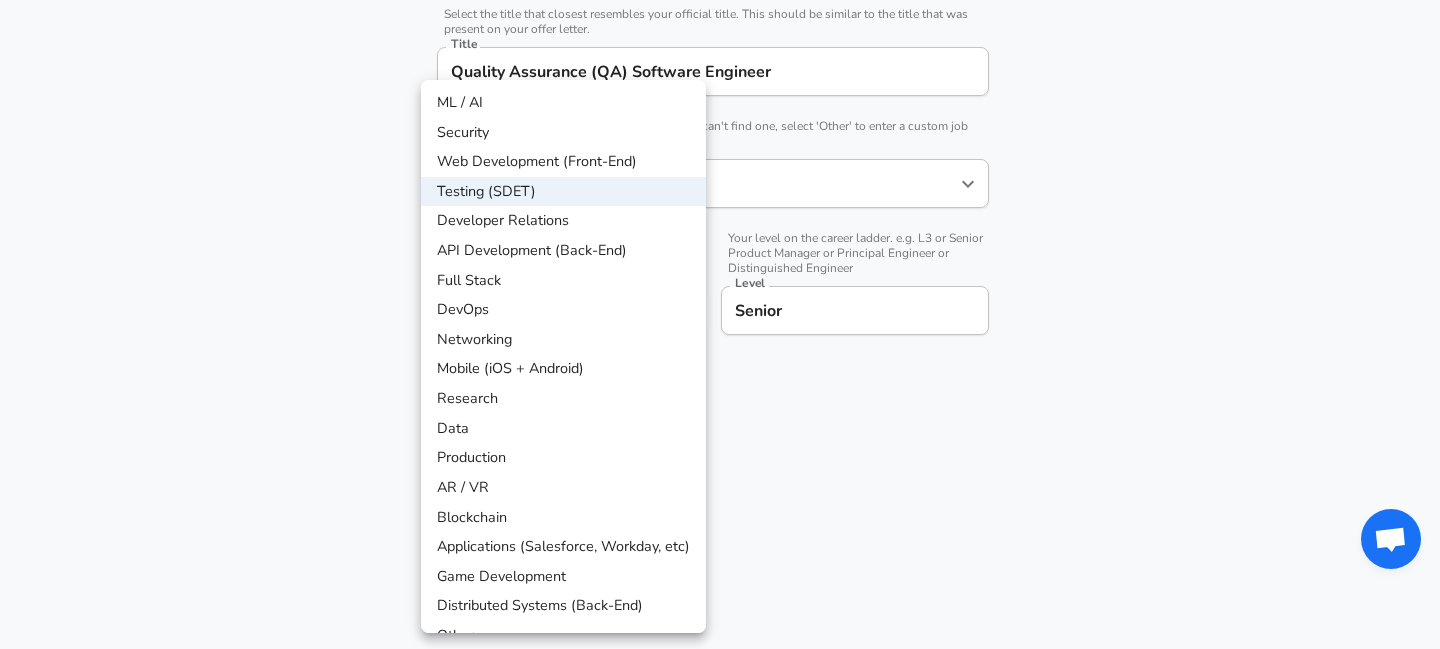 click on "Optional Fields Gender ​ Gender Ethnicity ​ Ethnicity Education ​ Education Quick Select Modifiers   Stock Appreciation Out Of Band Offer High Performer Promotion Academic H-1B Negotiated Additional Details x Additional Details 0 /500 characters Email Address [EMAIL] Email Address   Providing an email allows for editing or removal of your submission. We may also reach out if we have any questions. Your email will not be published." at bounding box center (720, -184) 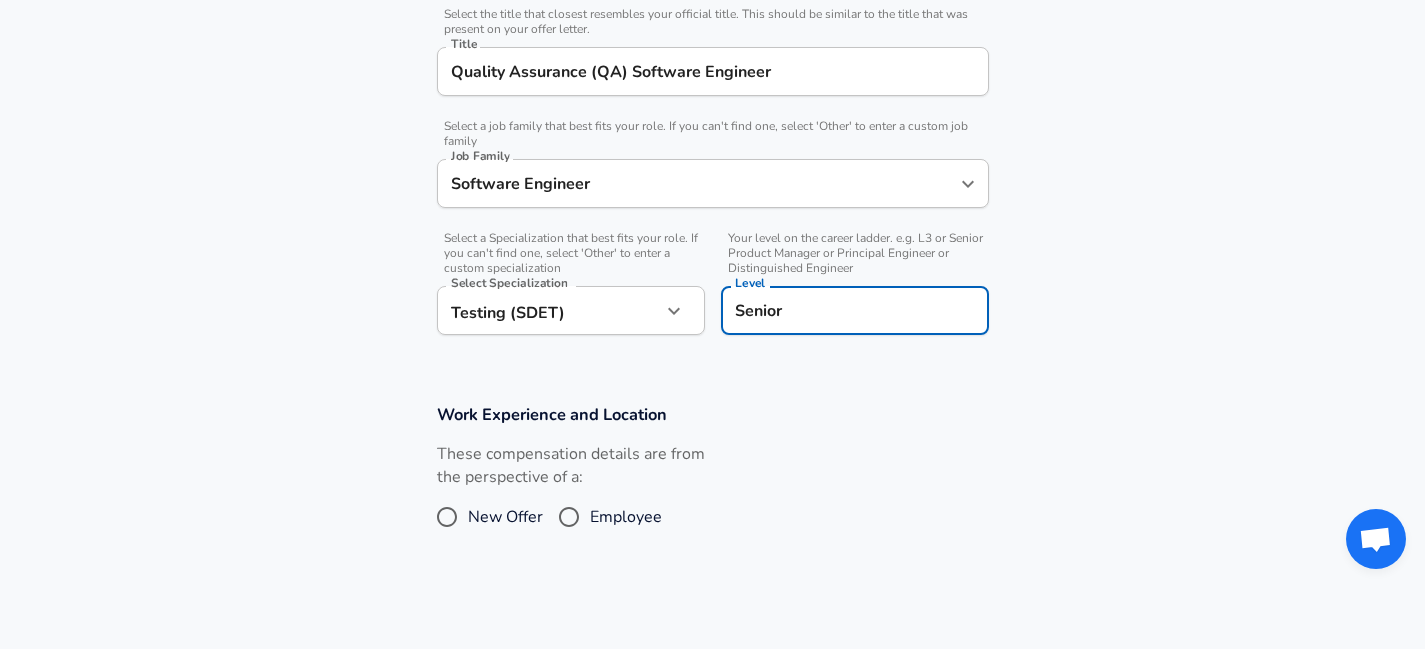 click on "Senior" at bounding box center [855, 310] 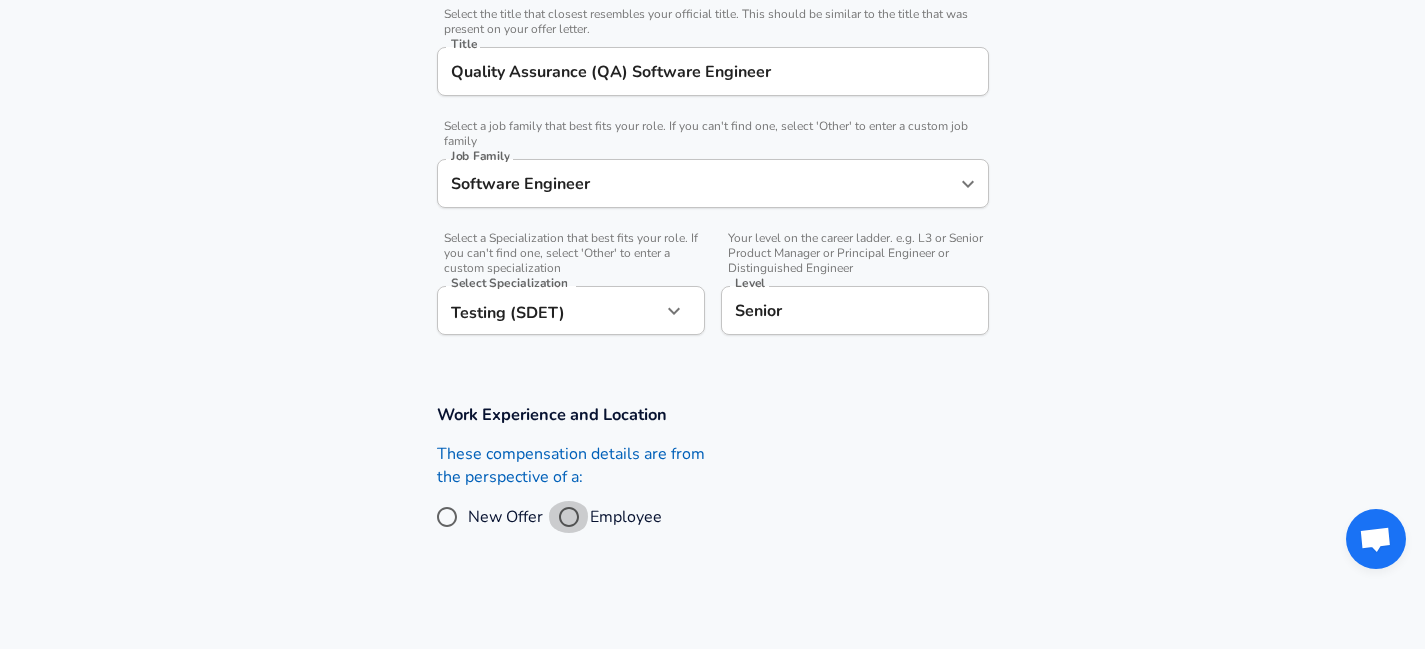 click on "Employee" at bounding box center (569, 517) 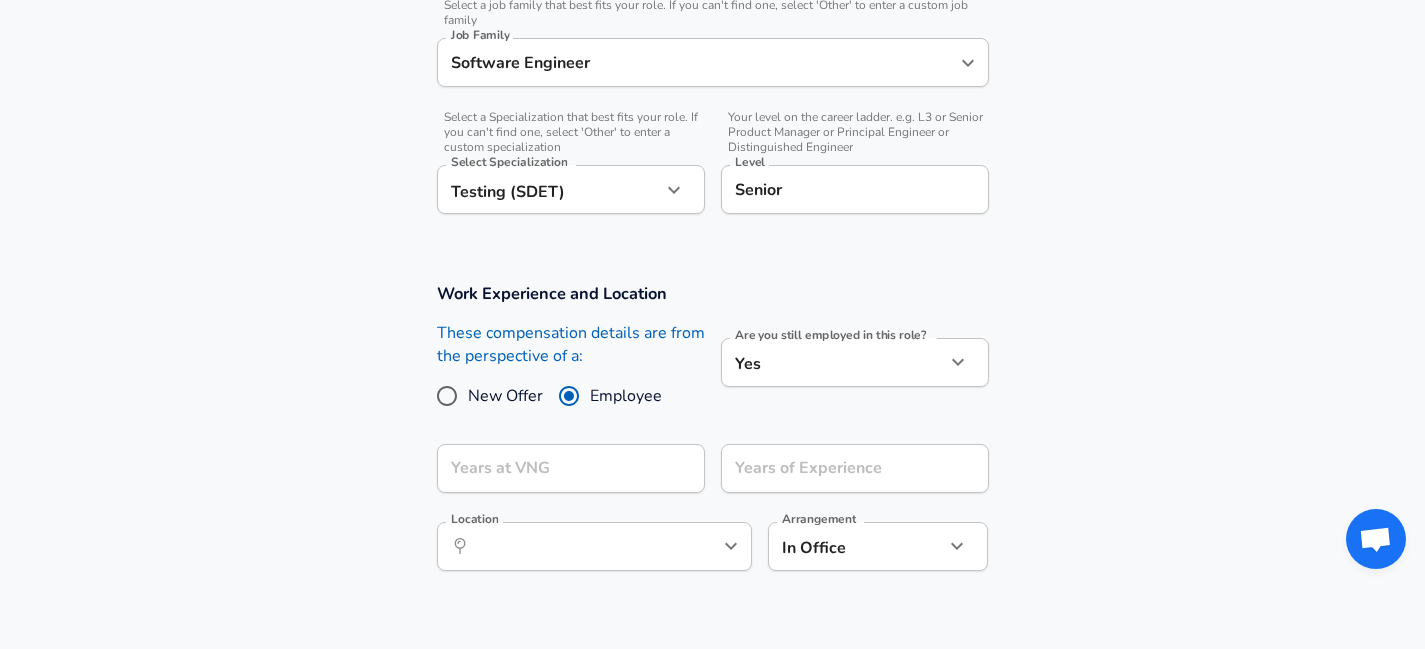 scroll, scrollTop: 628, scrollLeft: 0, axis: vertical 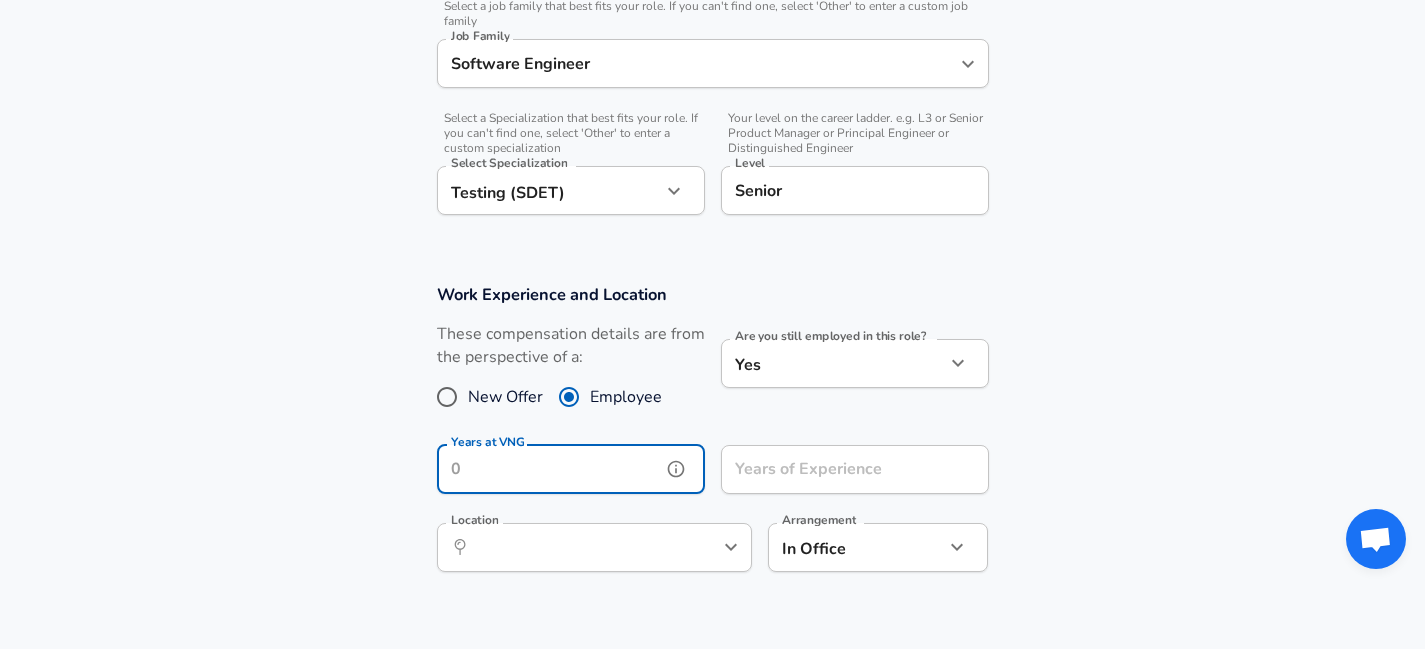 click on "Years at VNG" at bounding box center [549, 469] 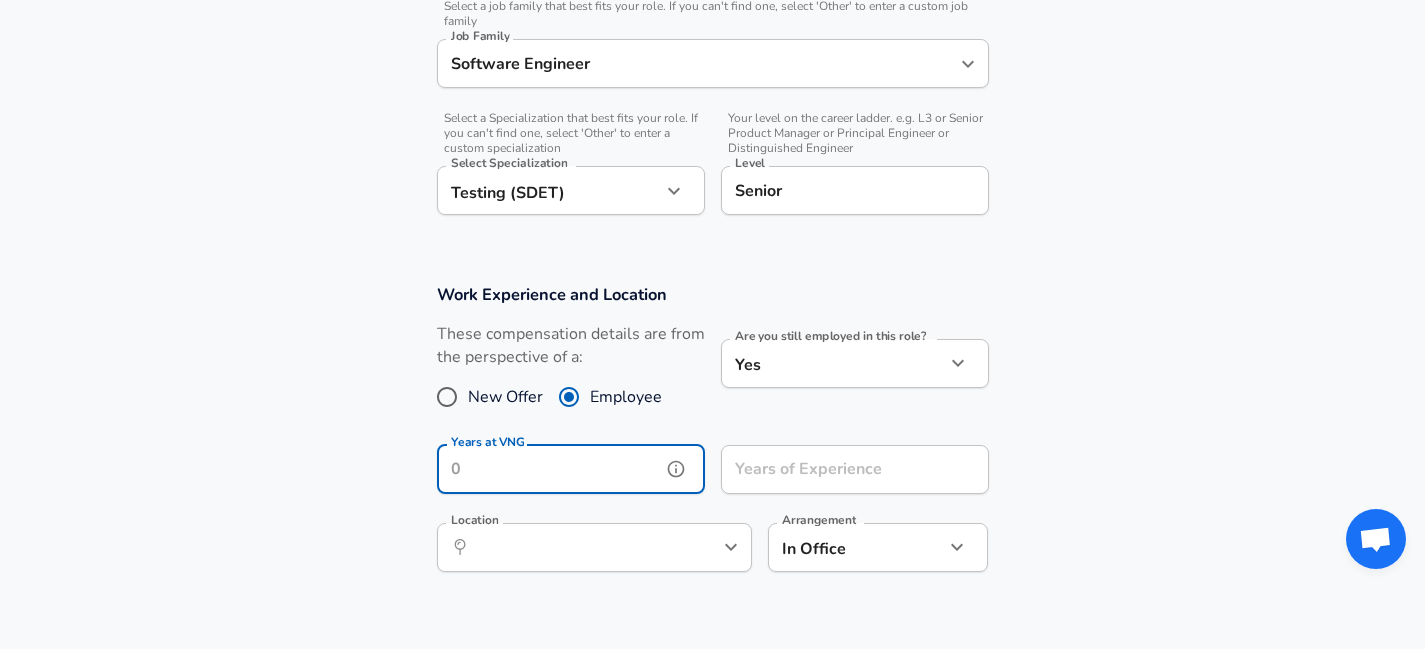 type on "7" 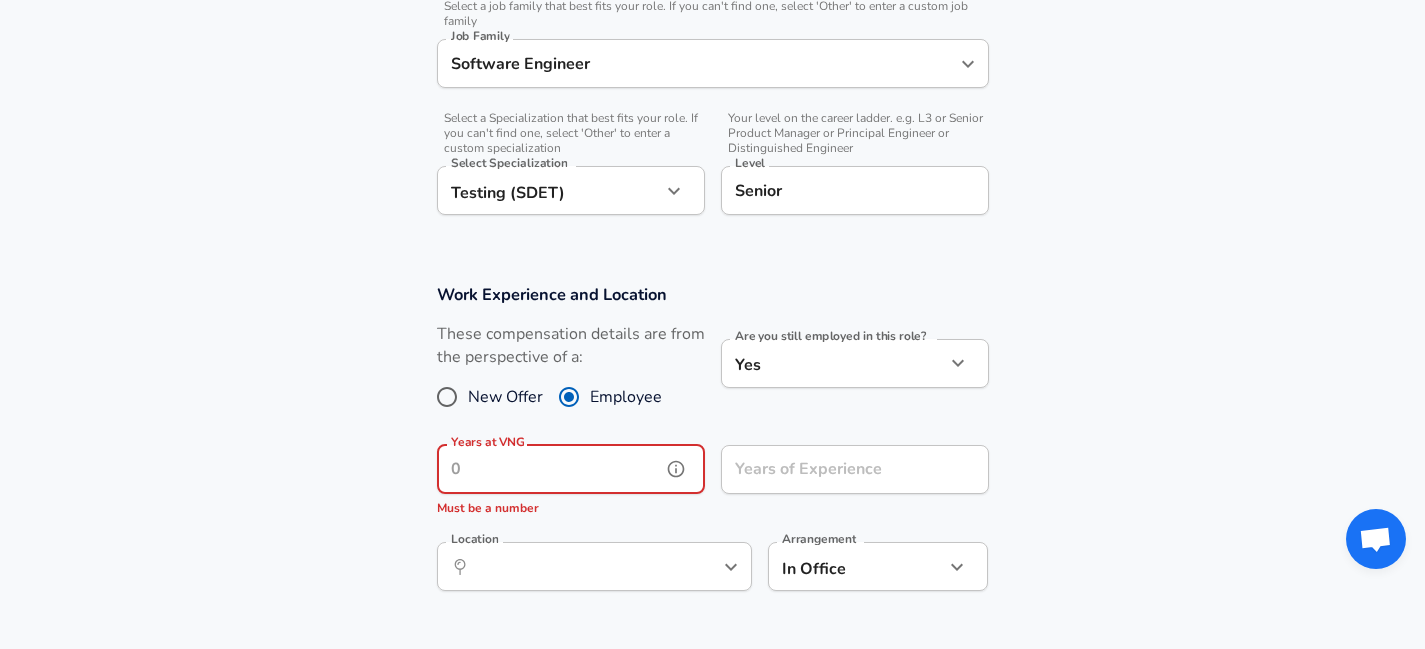 click on "Years at VNG" at bounding box center (549, 469) 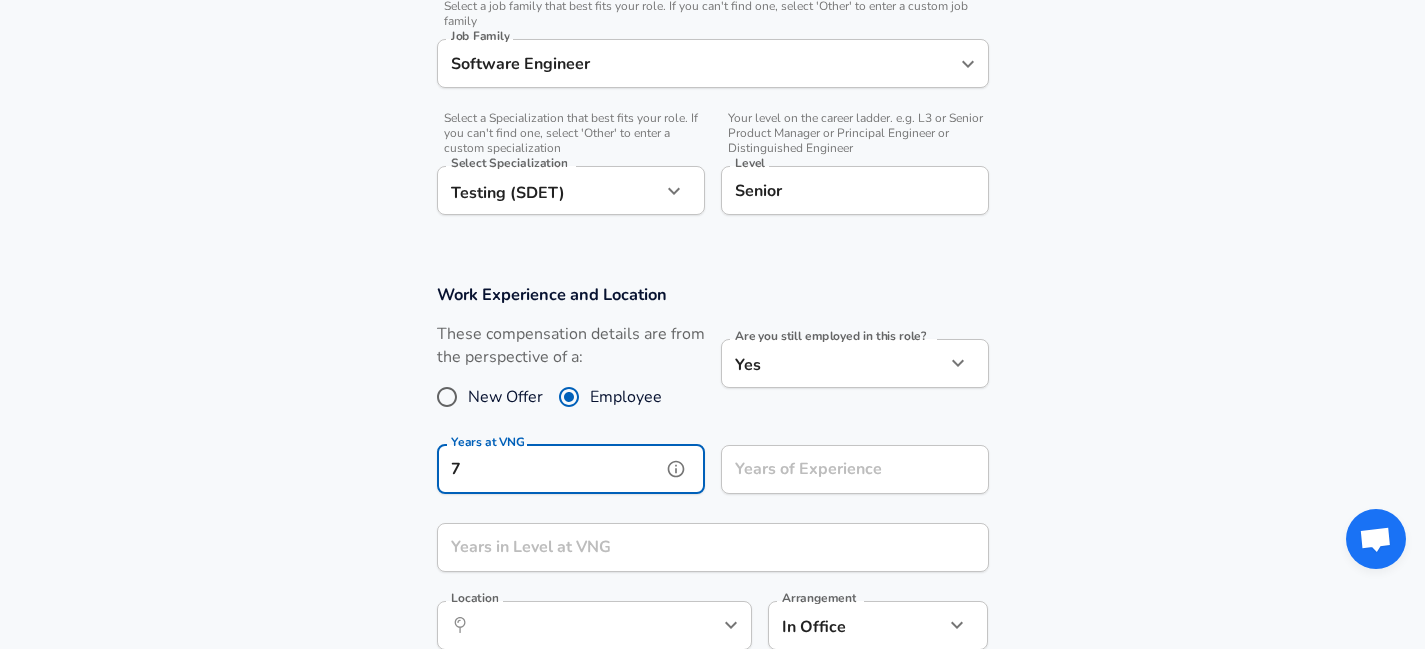 type on "7" 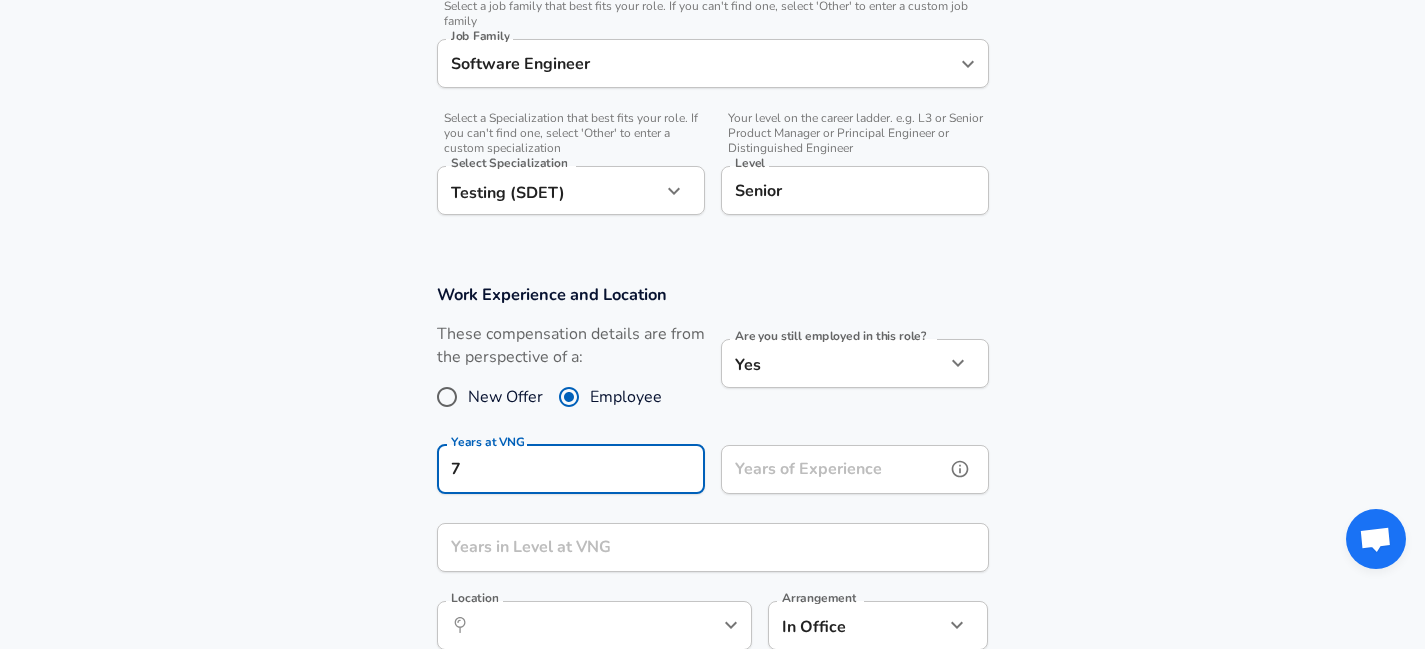 click on "Years of Experience" at bounding box center [833, 469] 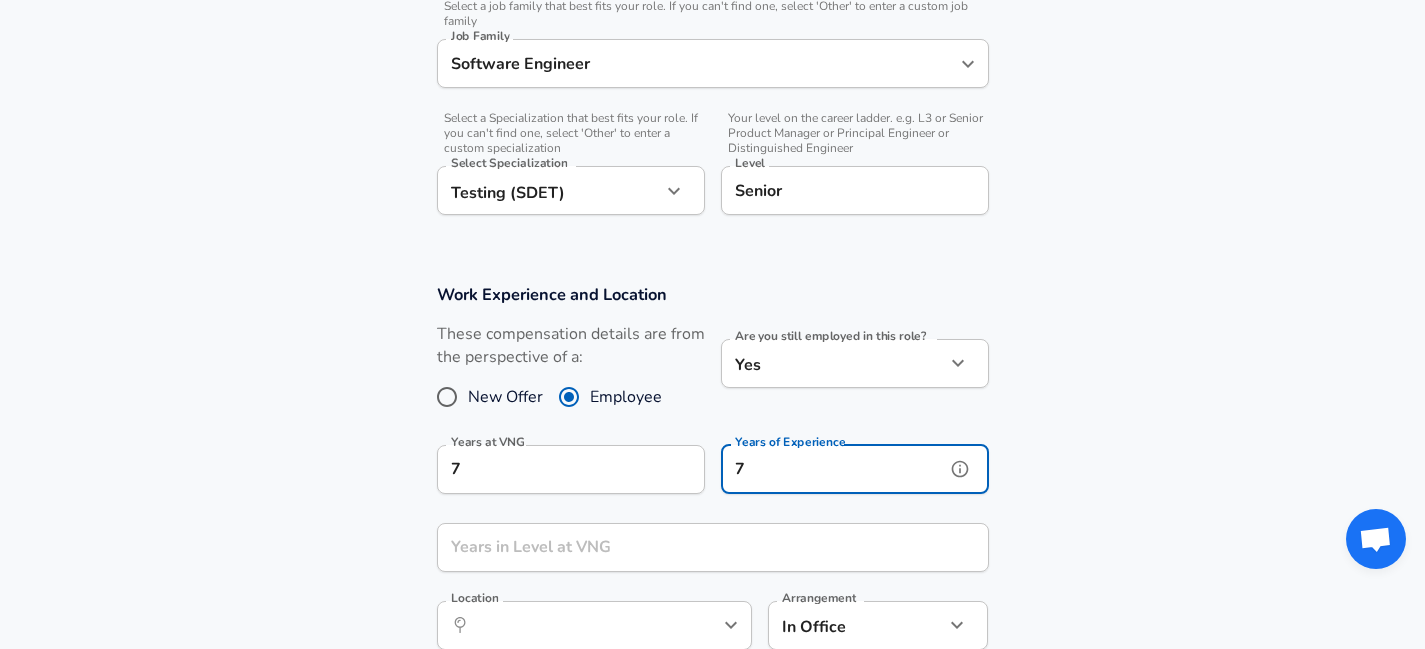 type on "7" 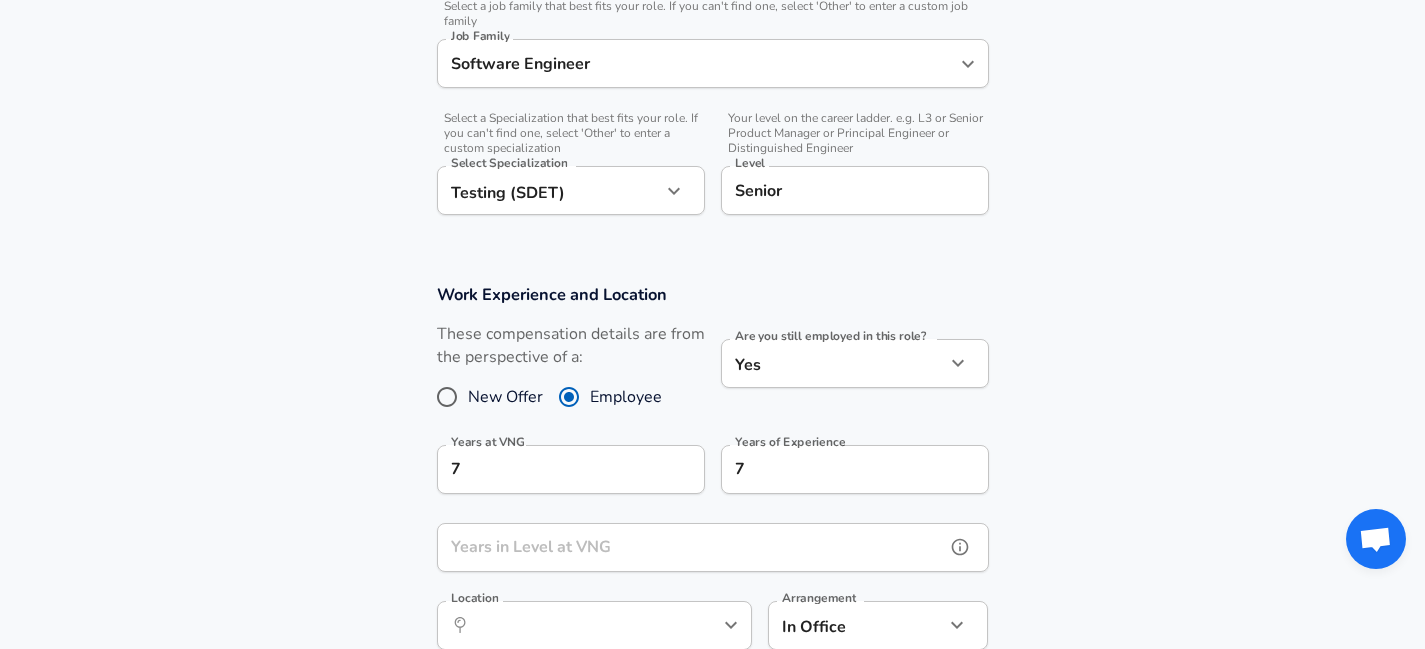 click on "Years in Level at VNG" at bounding box center (691, 547) 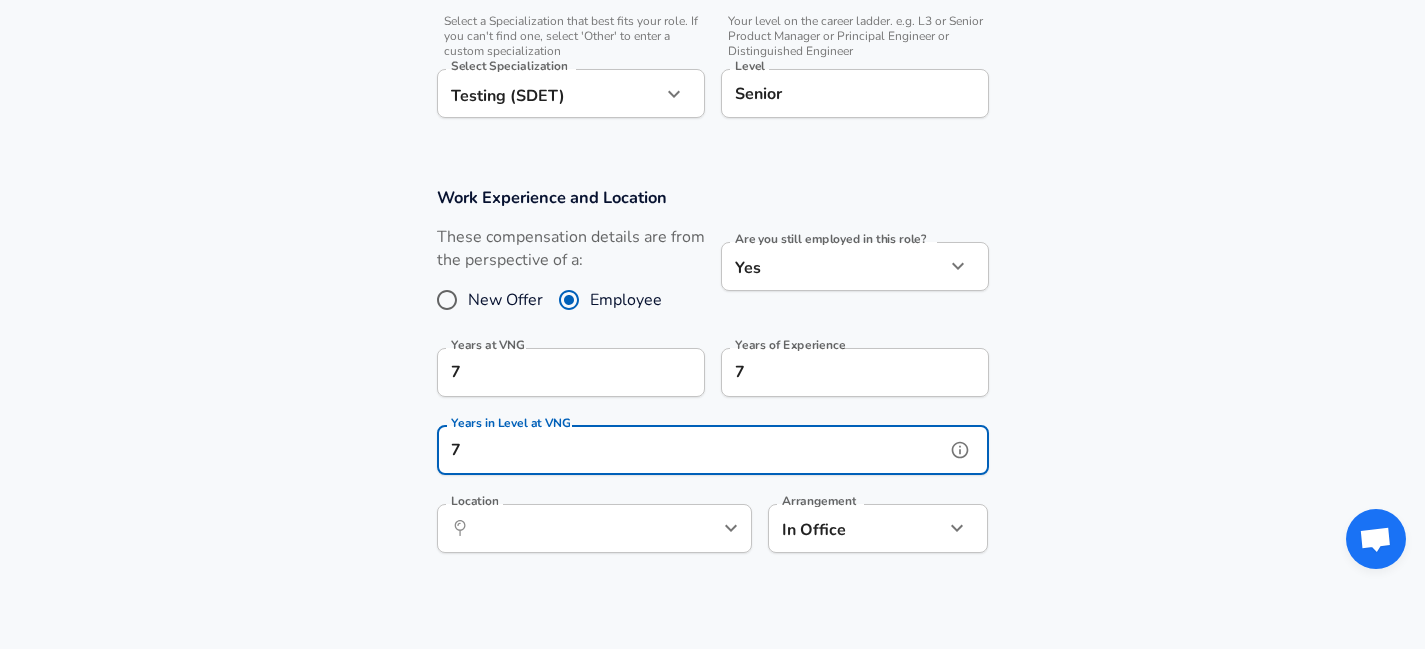 scroll, scrollTop: 744, scrollLeft: 0, axis: vertical 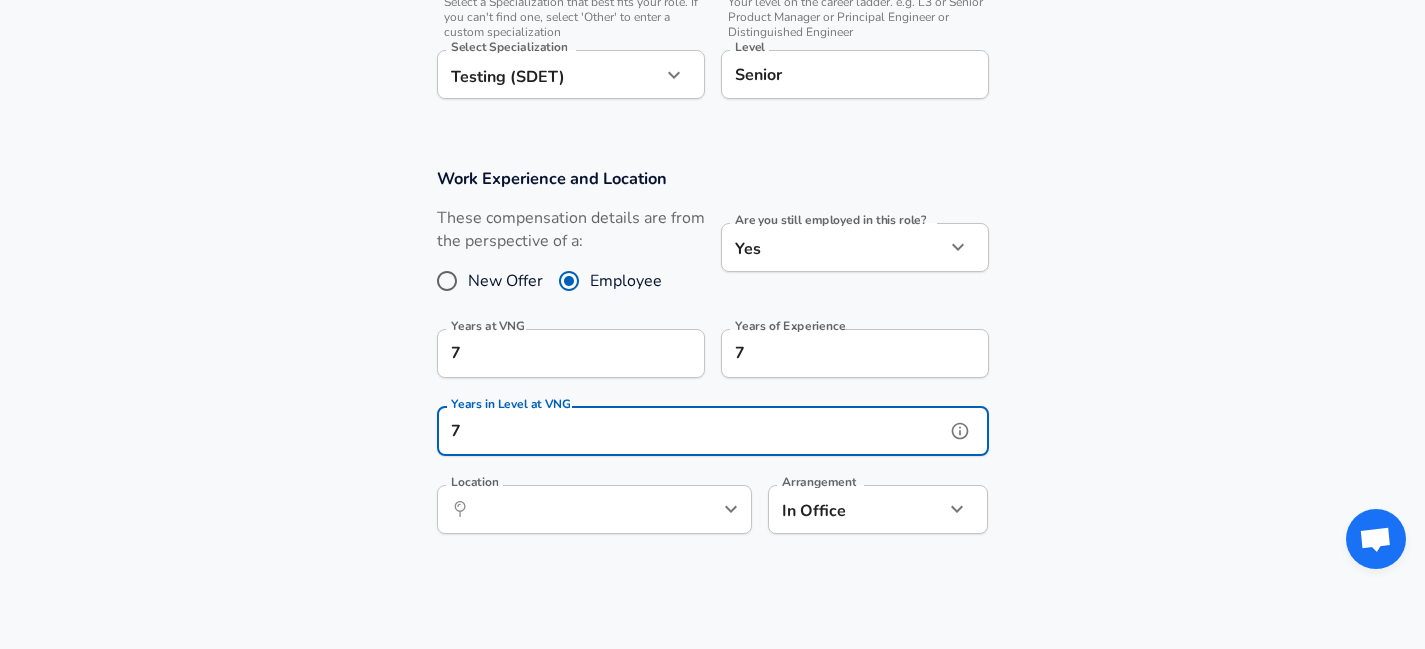 click at bounding box center (698, 509) 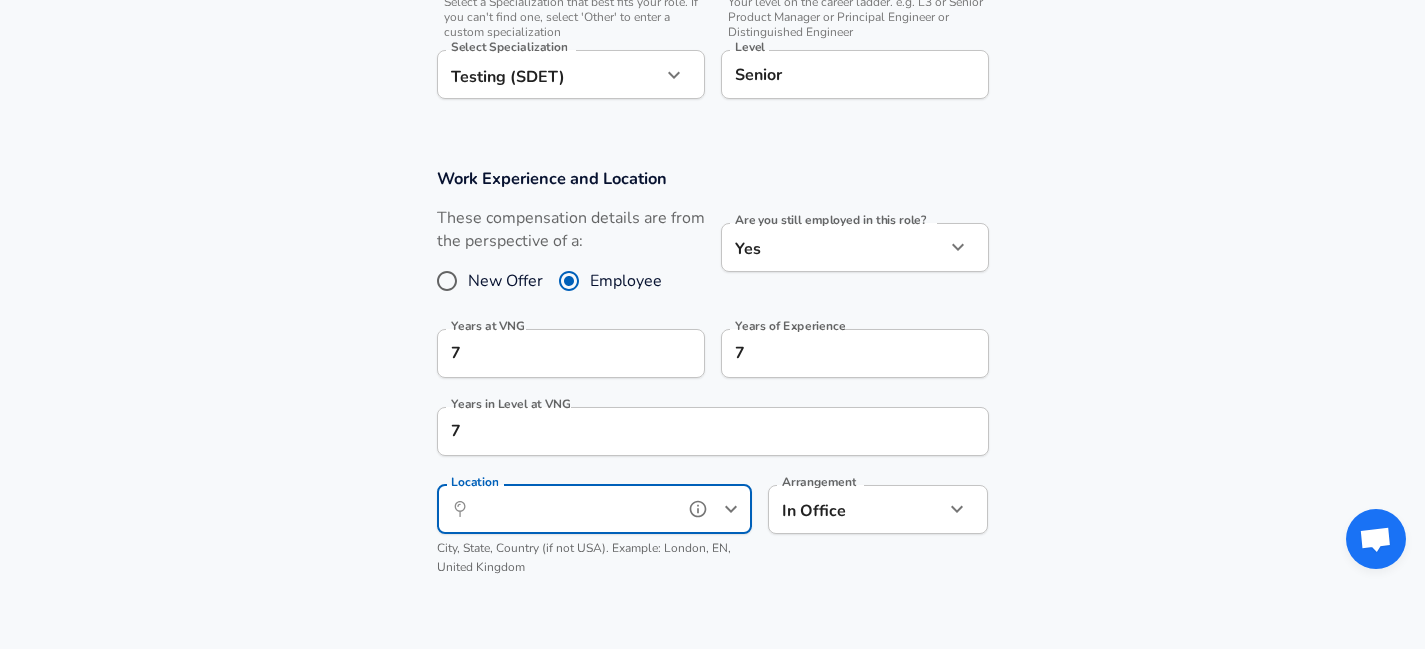 click on "Location" at bounding box center (572, 509) 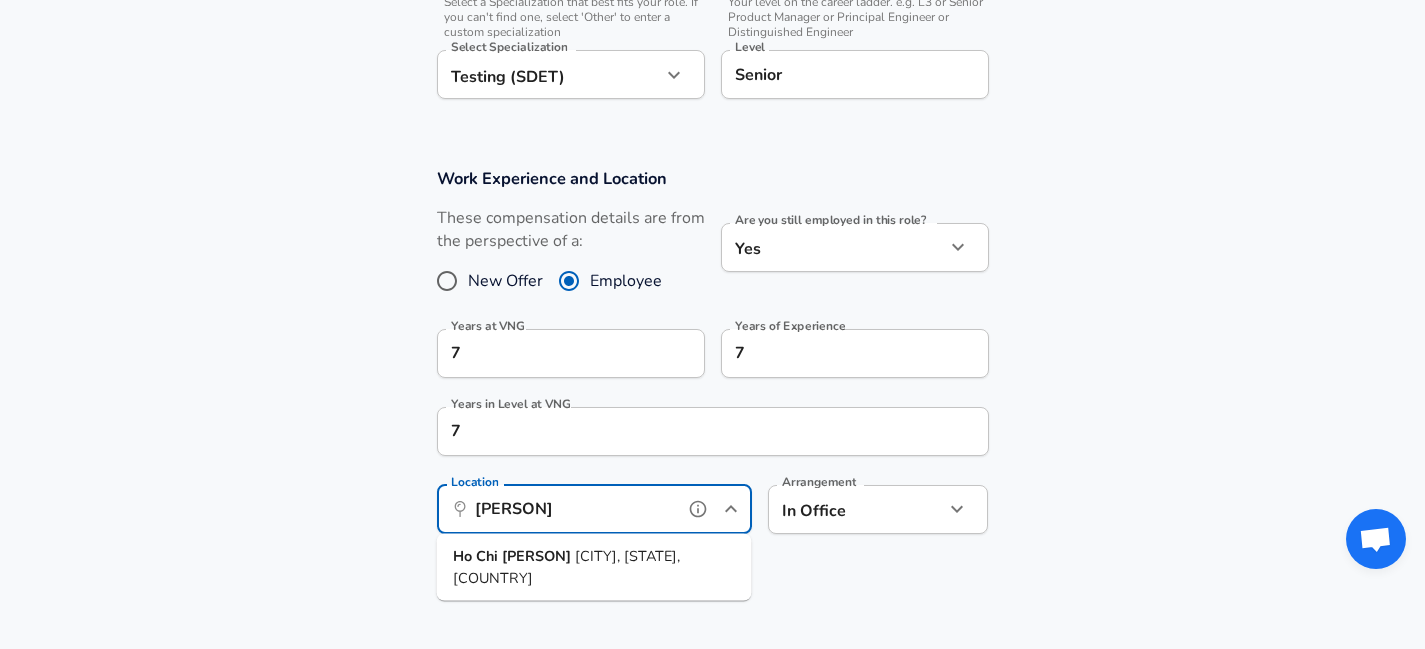 click on "[CITY], [STATE], [COUNTRY]" at bounding box center (566, 567) 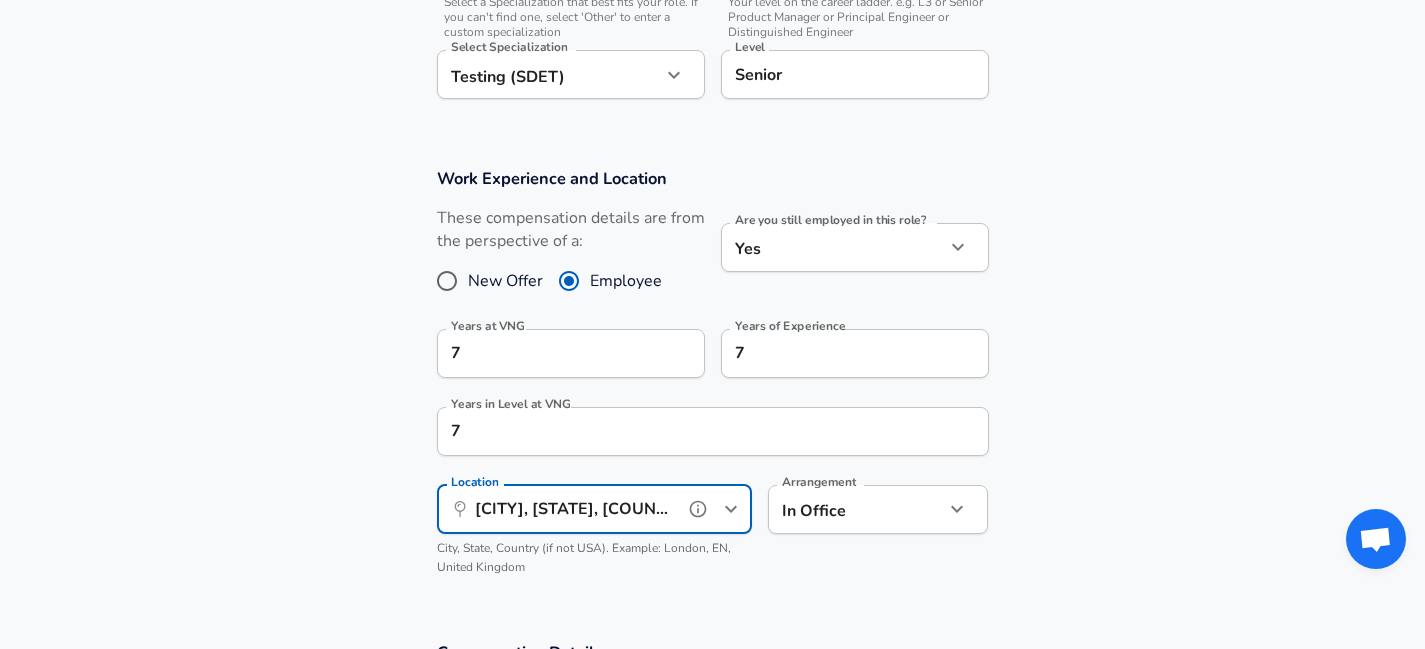 type on "[CITY], [STATE], [COUNTRY]" 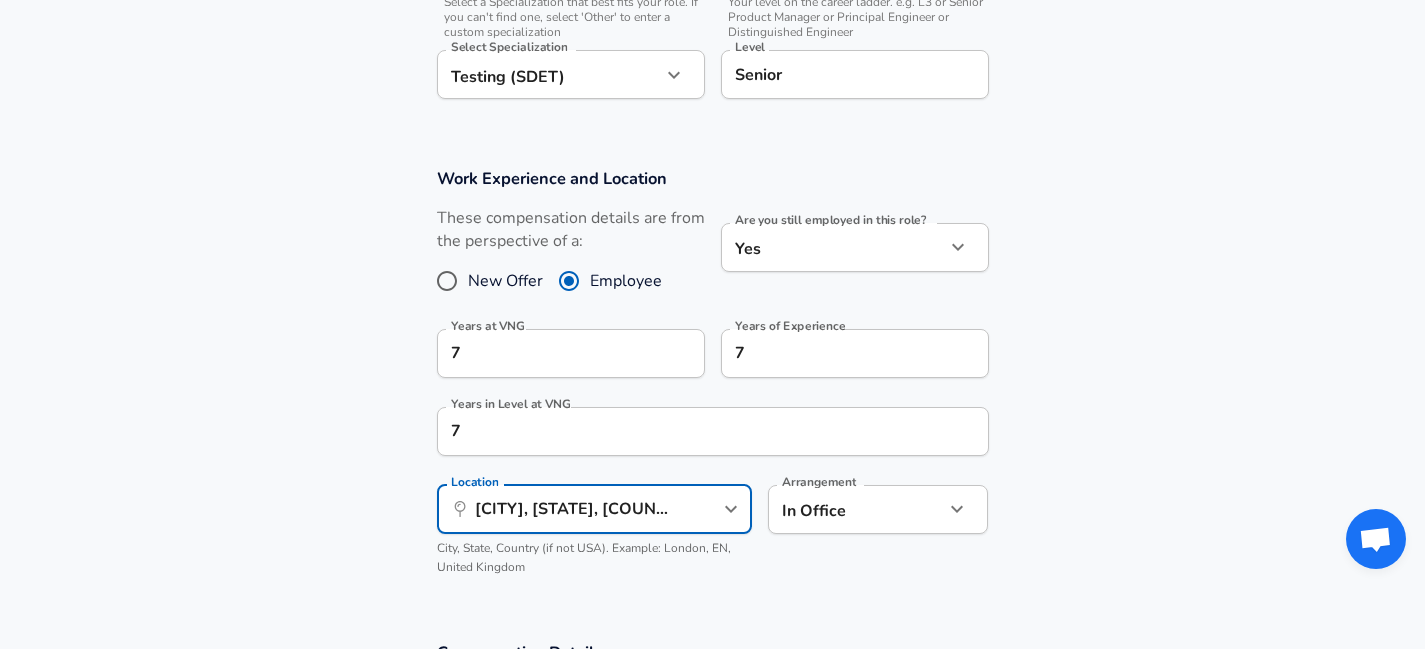 click on "Optional Fields Gender ​ Gender Ethnicity ​ Ethnicity Education ​ Education Quick Select Modifiers   Stock Appreciation Out Of Band Offer High Performer Promotion Academic H-1B Negotiated Additional Details x Additional Details 0 /500 characters Email Address [EMAIL] Email Address   Providing an email allows for editing or removal of your submission. We may also reach out if we have any questions. Your email will not be published." at bounding box center [712, -420] 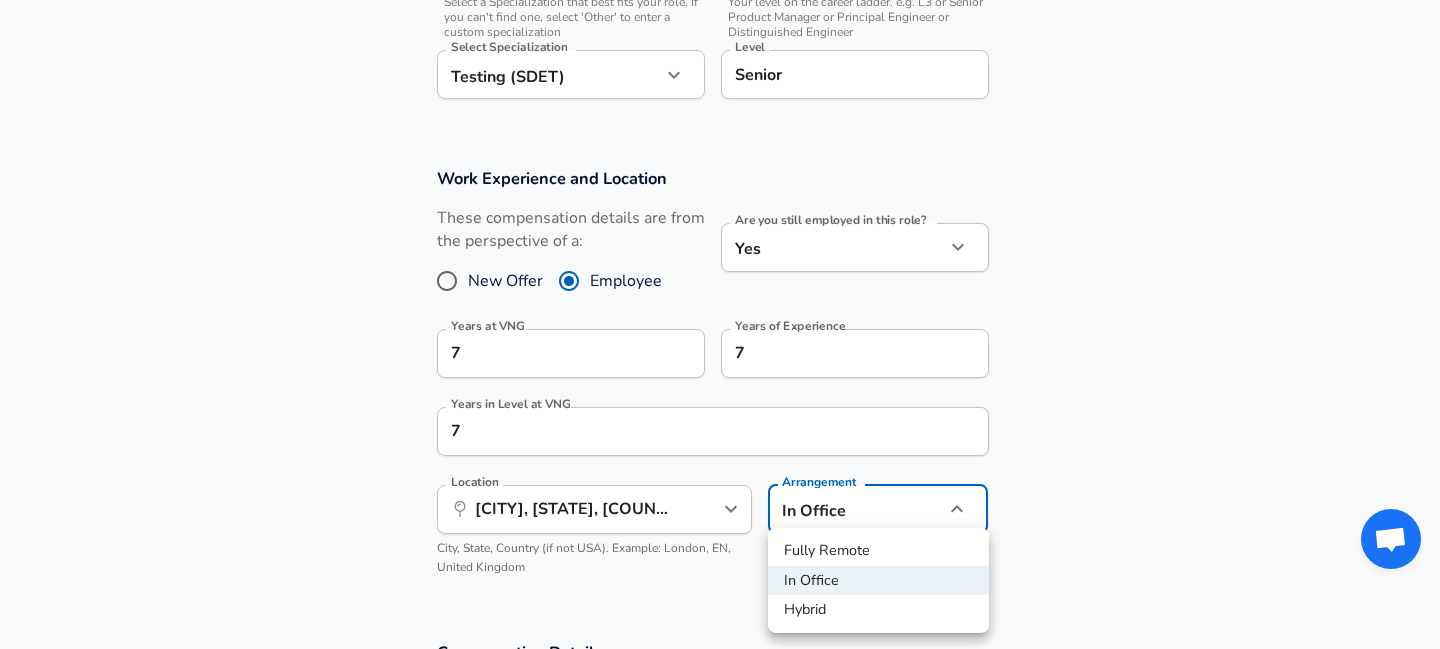click at bounding box center (720, 324) 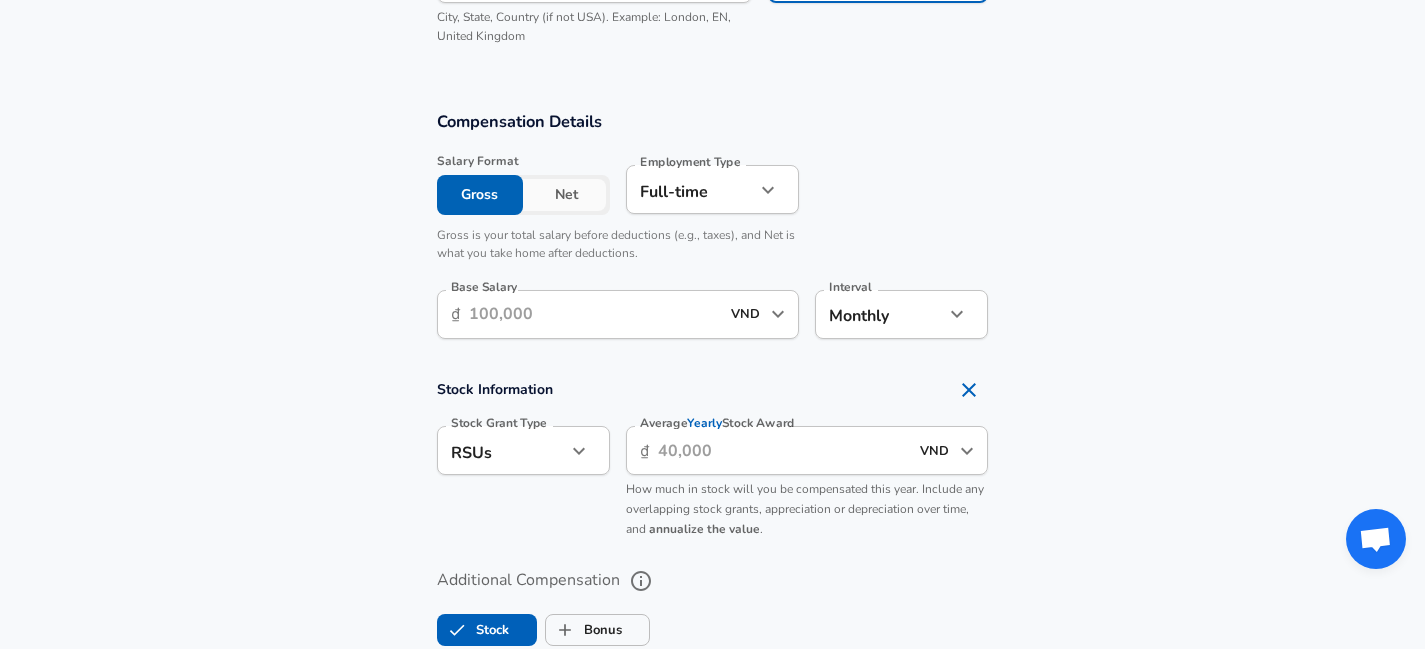 scroll, scrollTop: 1277, scrollLeft: 0, axis: vertical 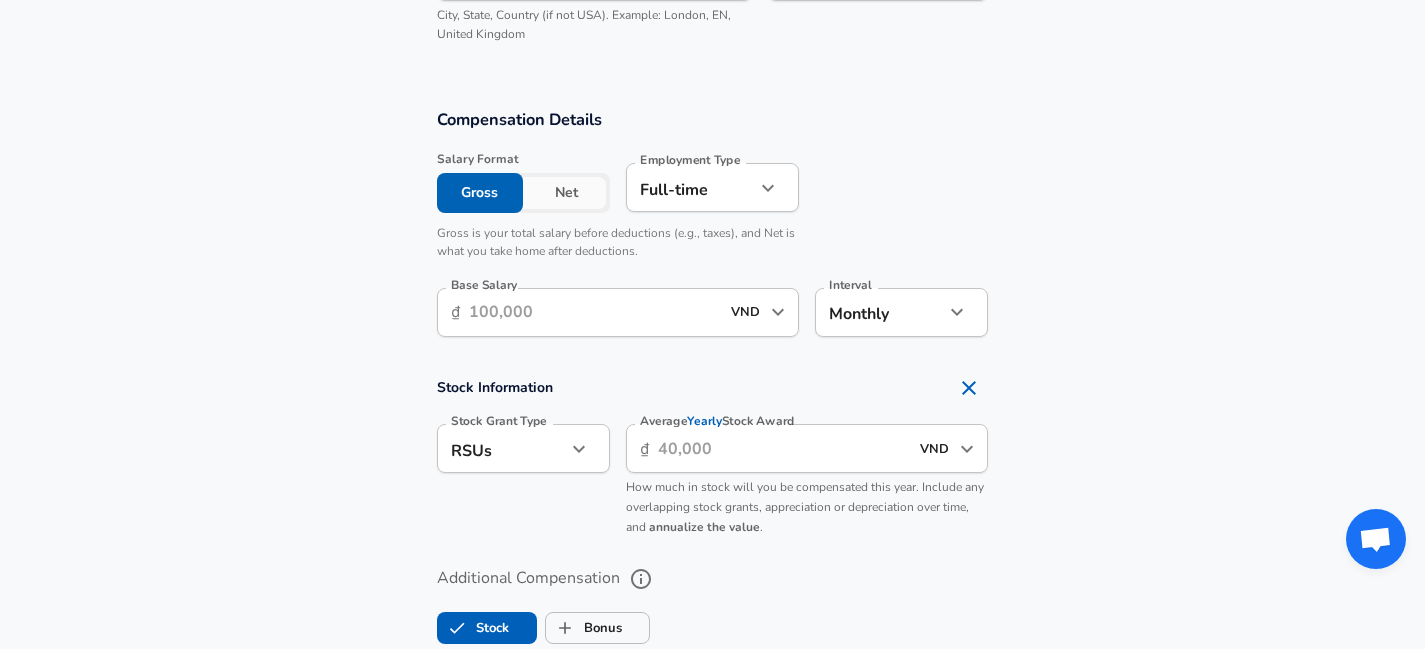 click on "Stock Information" at bounding box center [713, 388] 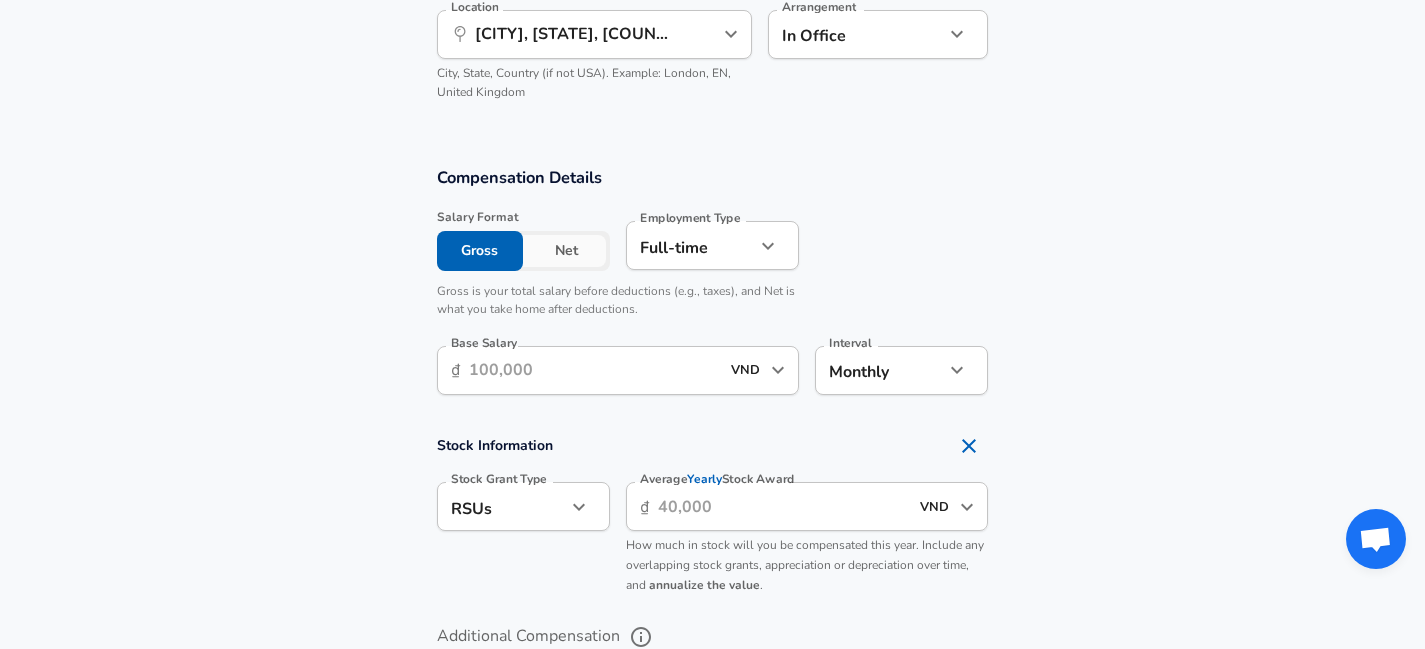 scroll, scrollTop: 1218, scrollLeft: 0, axis: vertical 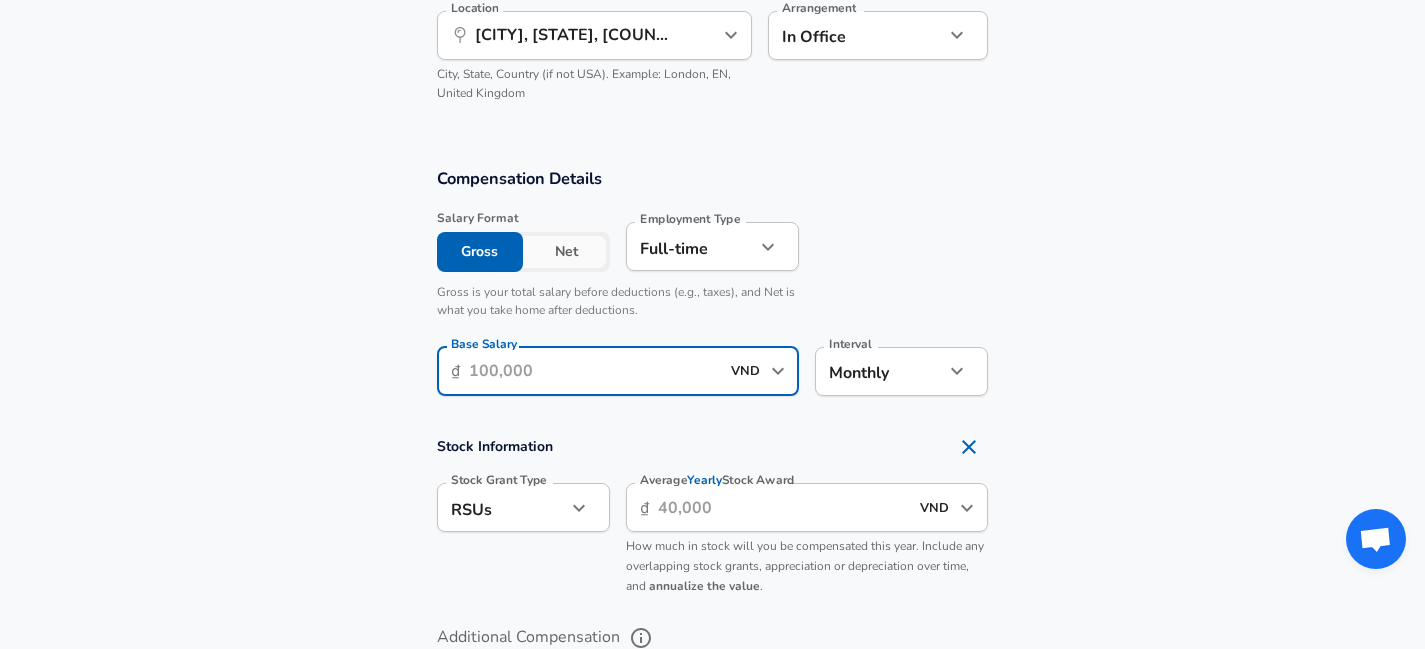drag, startPoint x: 521, startPoint y: 348, endPoint x: 444, endPoint y: 347, distance: 77.00649 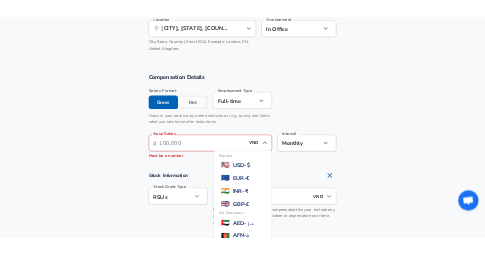 scroll, scrollTop: 5552, scrollLeft: 0, axis: vertical 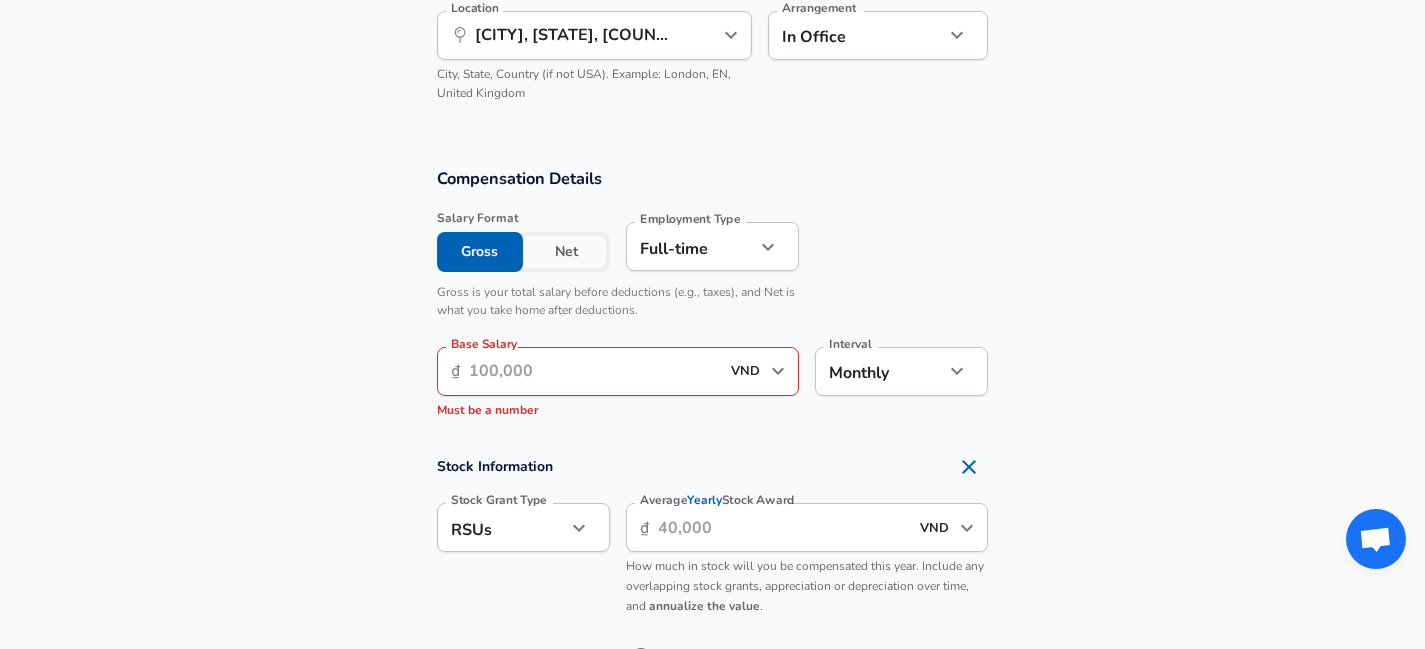 click on "Base Salary" at bounding box center [594, 371] 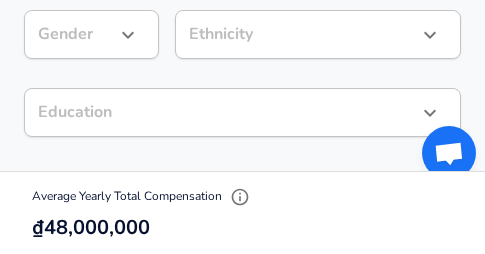 scroll, scrollTop: 2190, scrollLeft: 0, axis: vertical 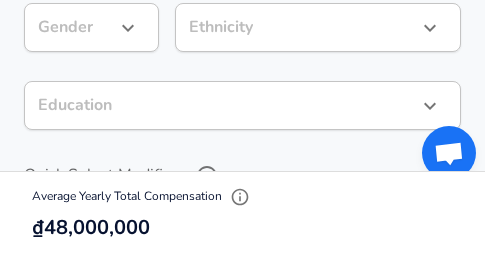 type on "40,00,000" 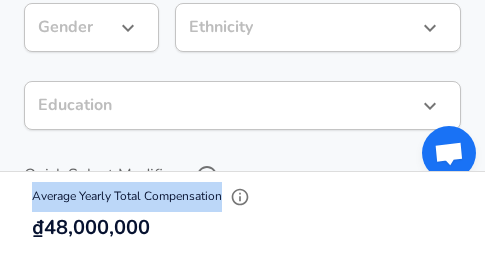 drag, startPoint x: 224, startPoint y: 195, endPoint x: 29, endPoint y: 197, distance: 195.01025 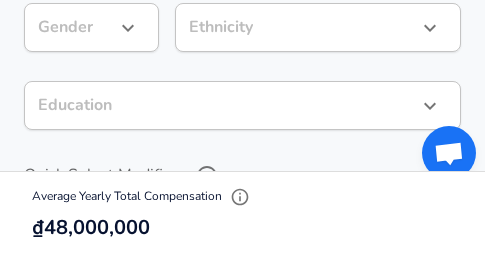 click on "Optional Fields Gender ​ Gender Ethnicity ​ Ethnicity Education ​ Education Quick Select Modifiers   Stock Appreciation Out Of Band Offer High Performer Promotion Academic H-1B Negotiated Additional Details x Additional Details 0 /500 characters Email Address [EMAIL] Email Address   Providing an email allows for editing or removal of your submission. We may also reach out if we have any questions. Your email will not be published." at bounding box center [242, 230] 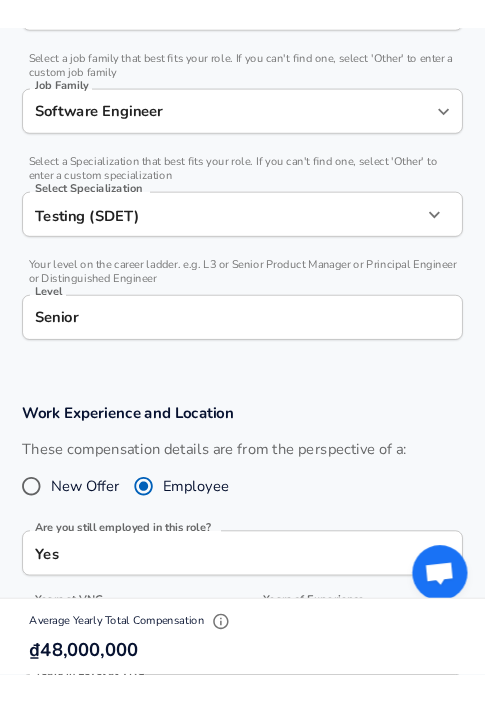 scroll, scrollTop: 758, scrollLeft: 0, axis: vertical 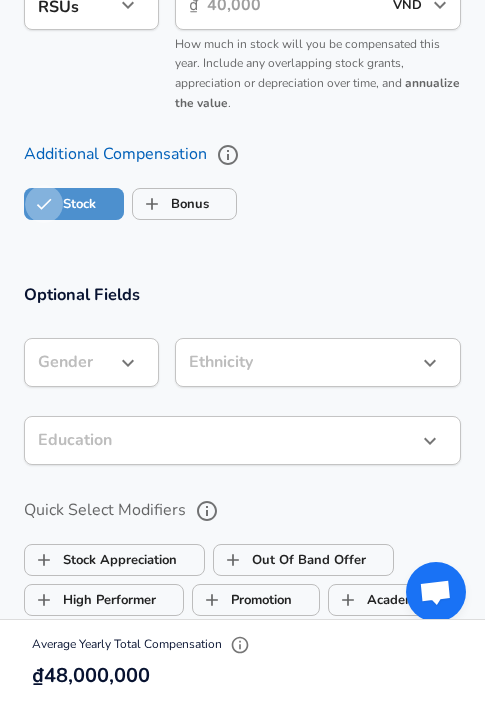 click on "Stock" at bounding box center [44, 204] 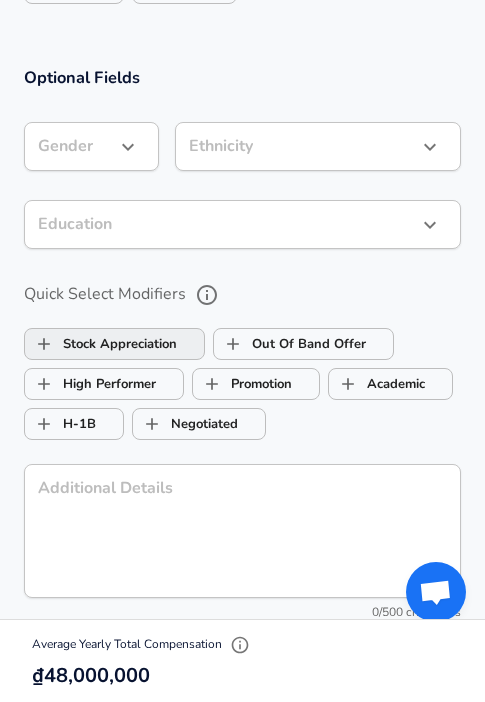 checkbox on "false" 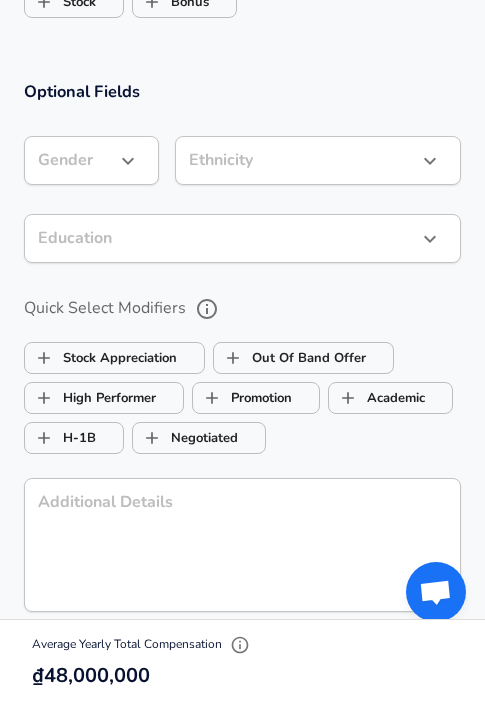 scroll, scrollTop: 1820, scrollLeft: 0, axis: vertical 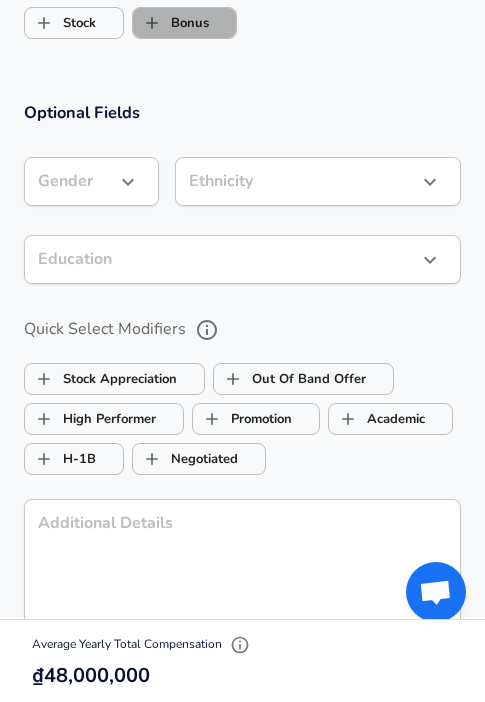 click on "Bonus" at bounding box center [171, 23] 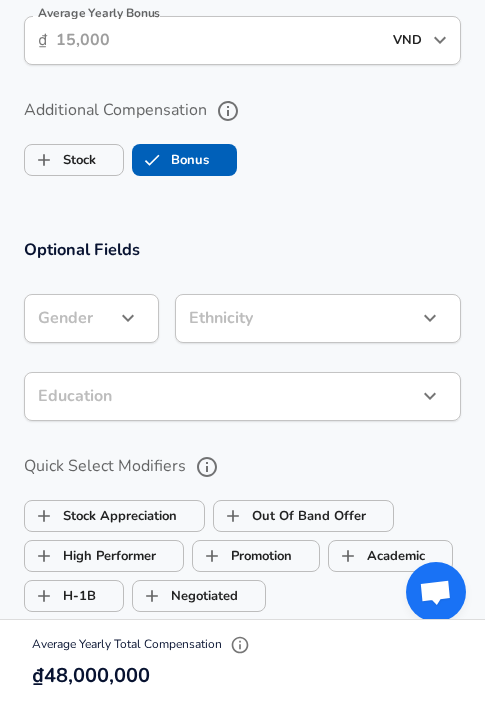 click on "Average Yearly Bonus" at bounding box center (218, 40) 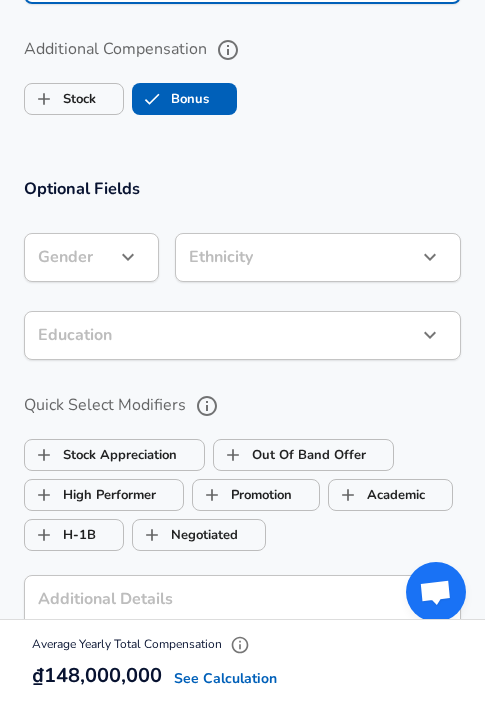 scroll, scrollTop: 1737, scrollLeft: 0, axis: vertical 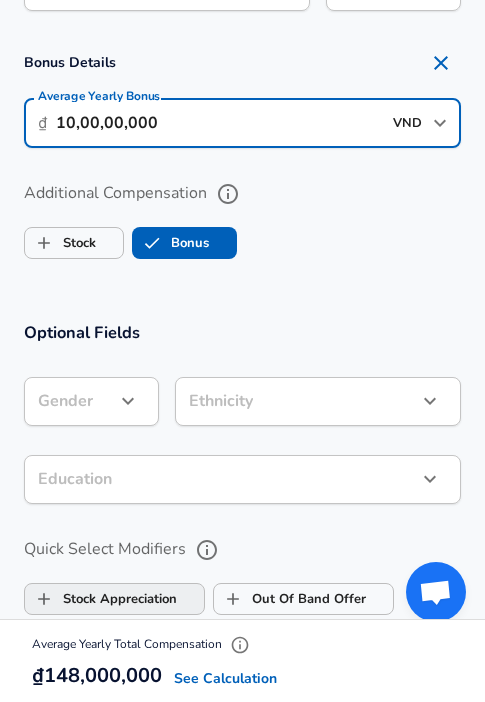type on "10,00,00,000" 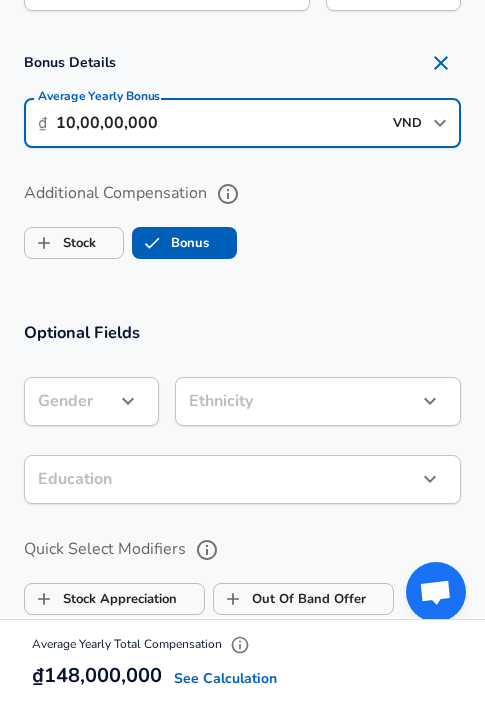 scroll, scrollTop: 0, scrollLeft: 0, axis: both 